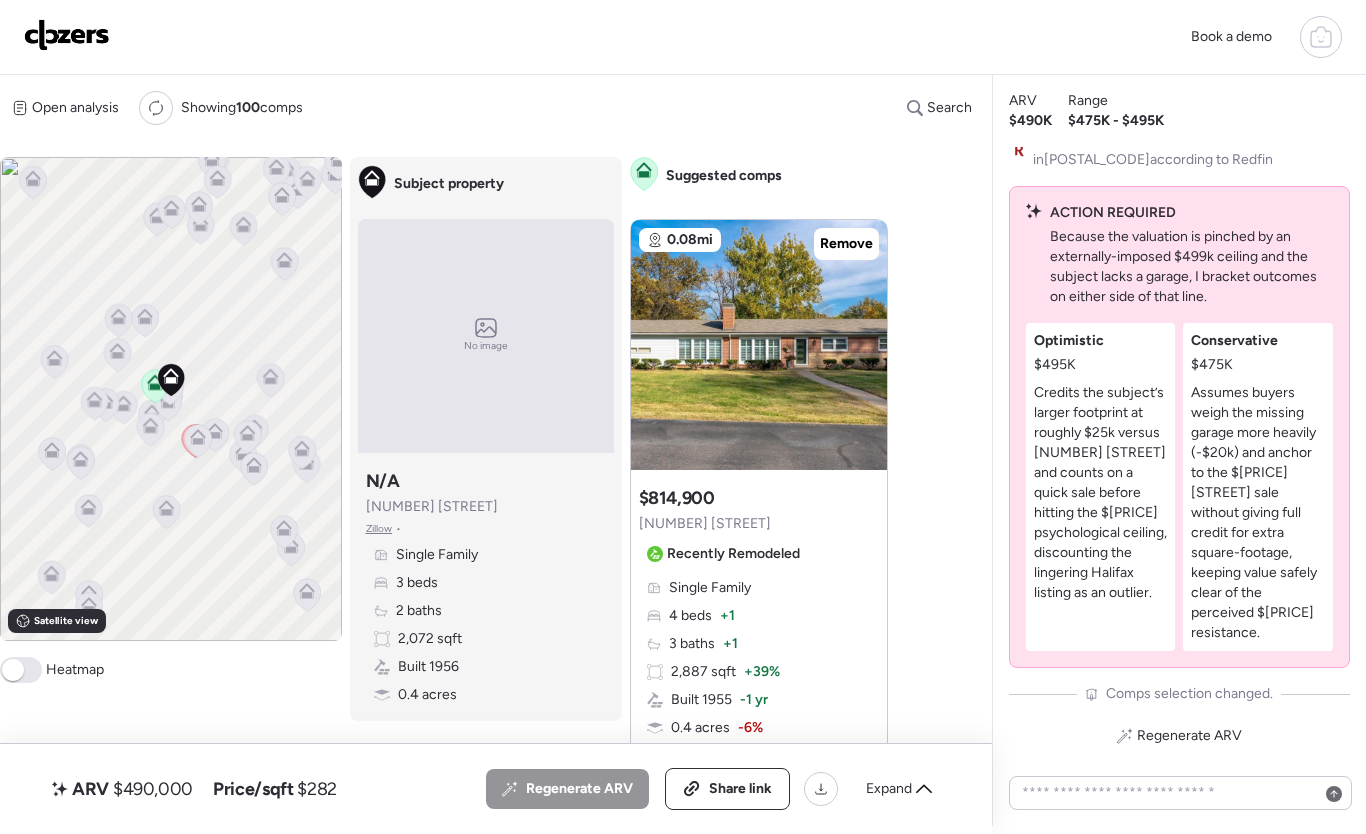 scroll, scrollTop: 0, scrollLeft: 0, axis: both 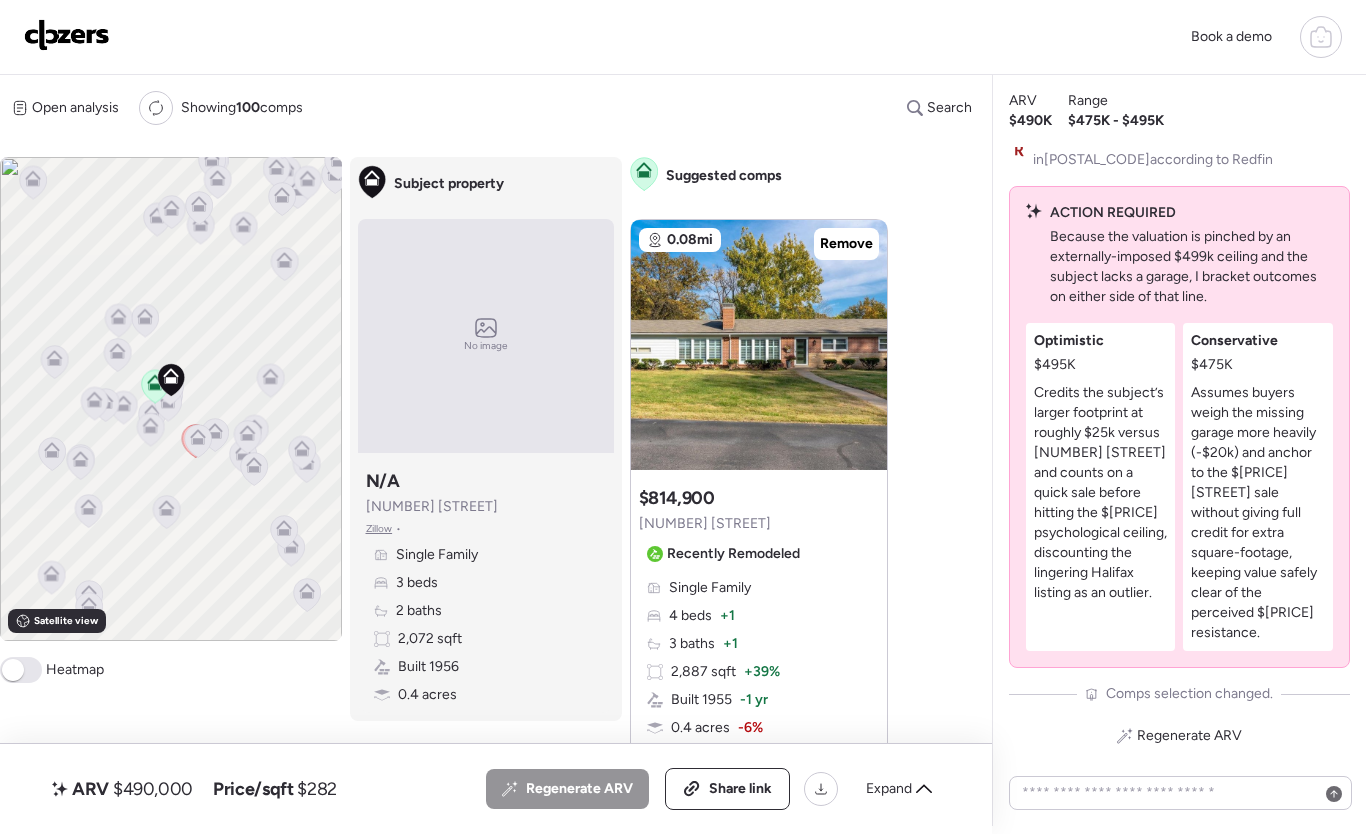 click at bounding box center [67, 37] 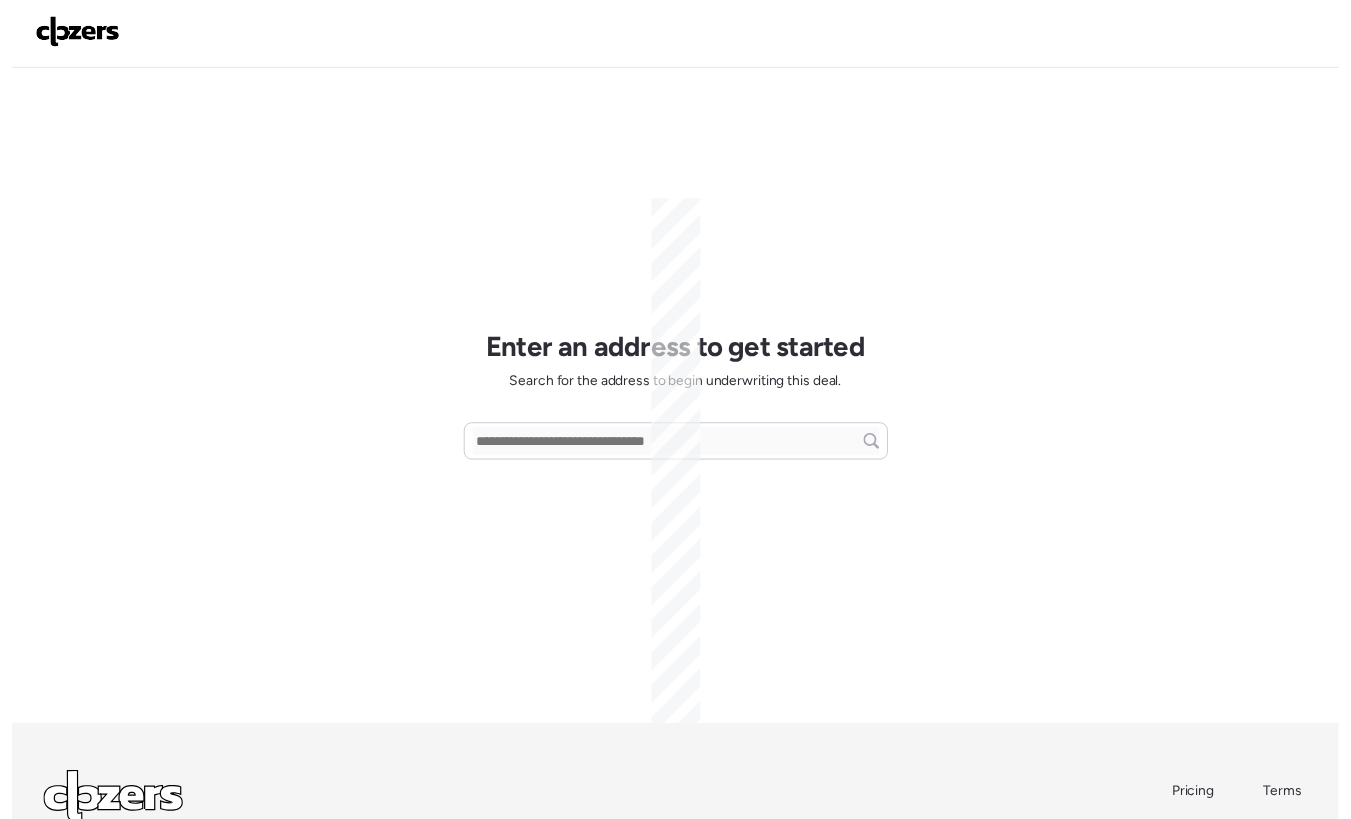 scroll, scrollTop: 0, scrollLeft: 0, axis: both 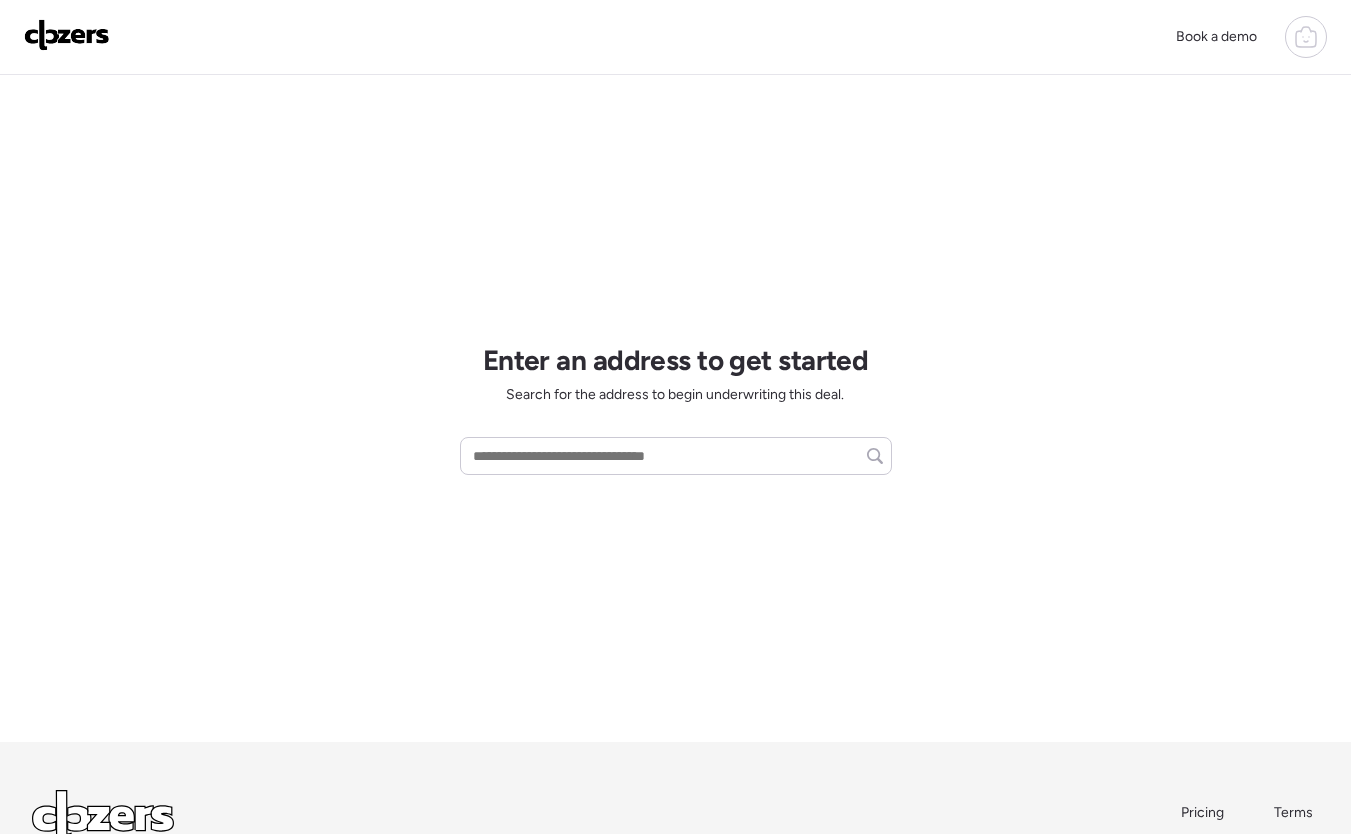 click at bounding box center (1306, 37) 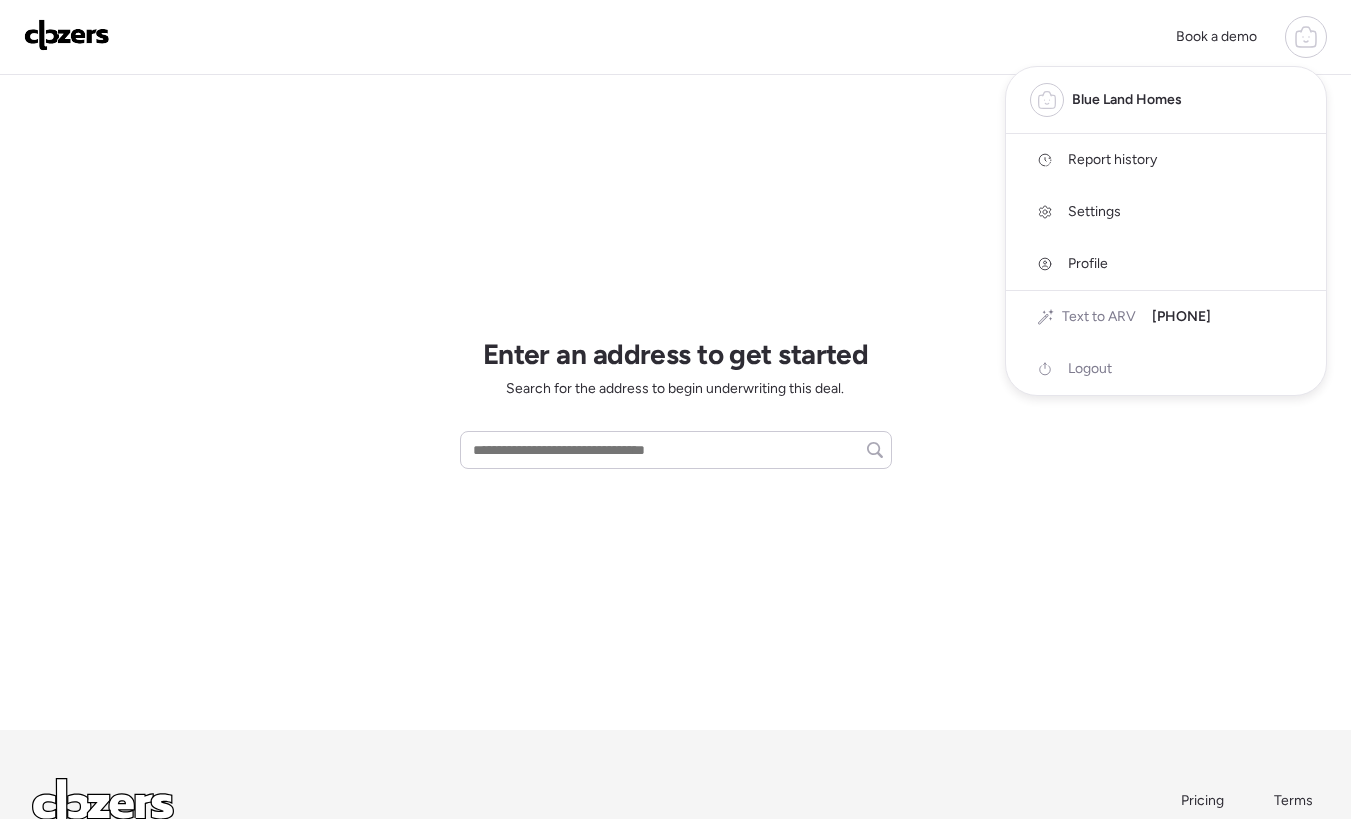 click on "Report history" at bounding box center [1166, 160] 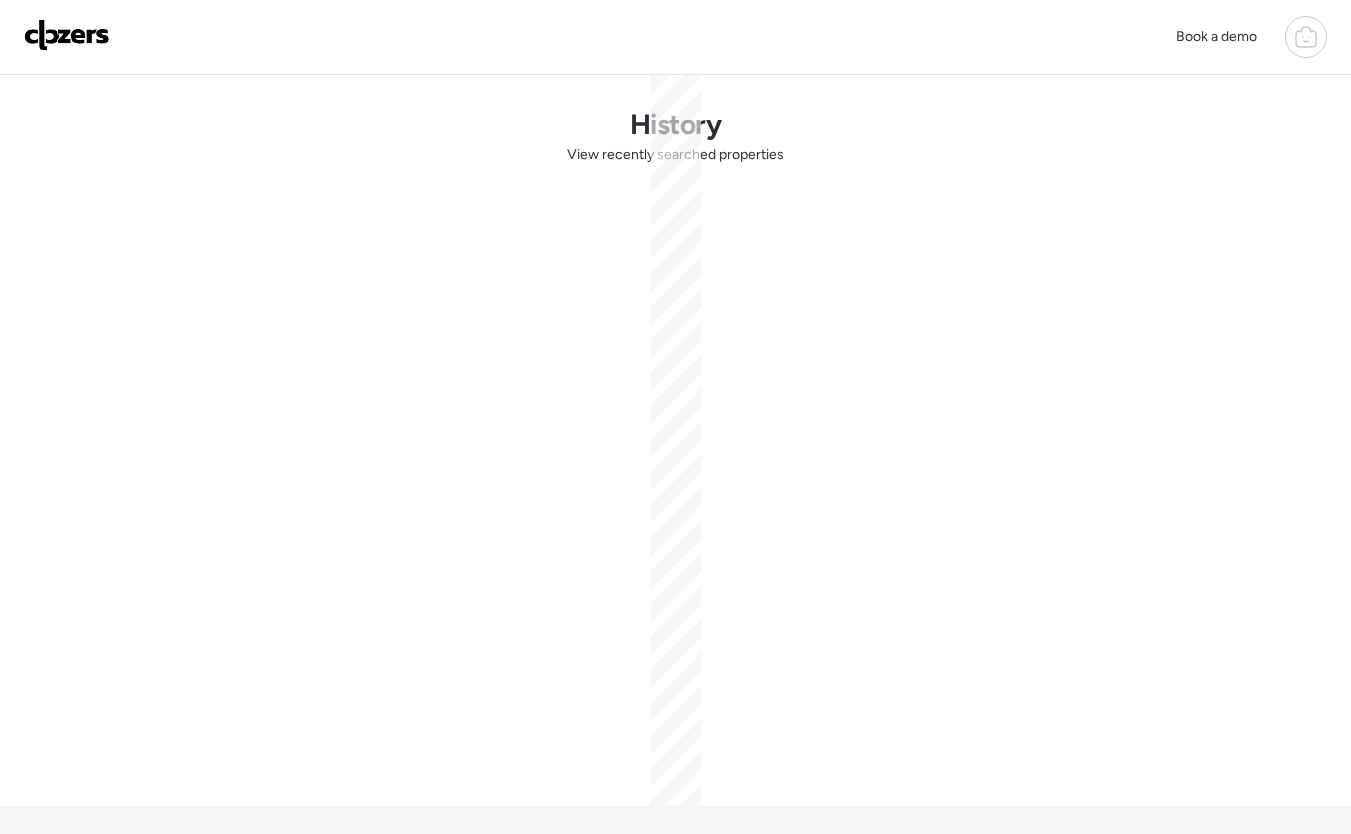 scroll, scrollTop: 0, scrollLeft: 0, axis: both 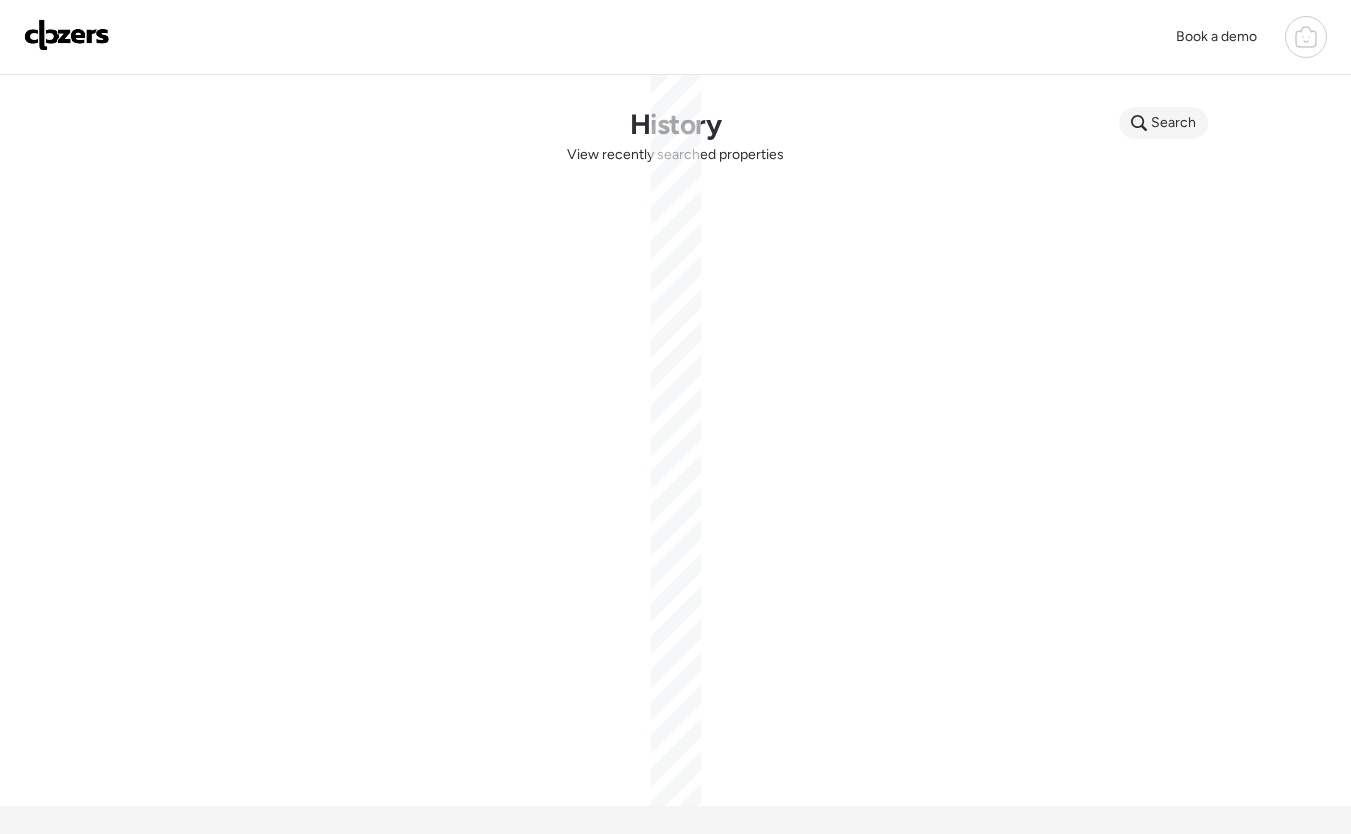 click on "Search" at bounding box center [1173, 123] 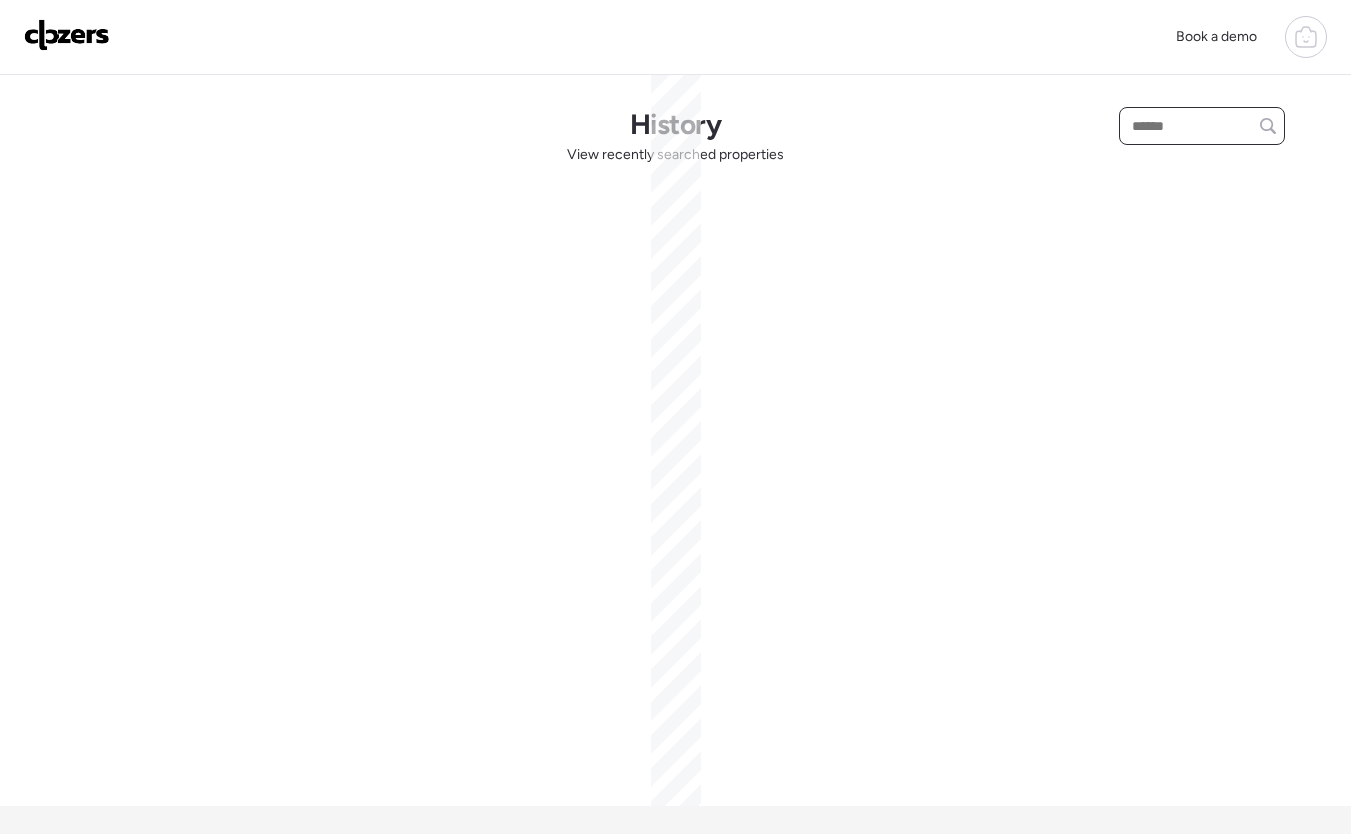 click at bounding box center [1202, 126] 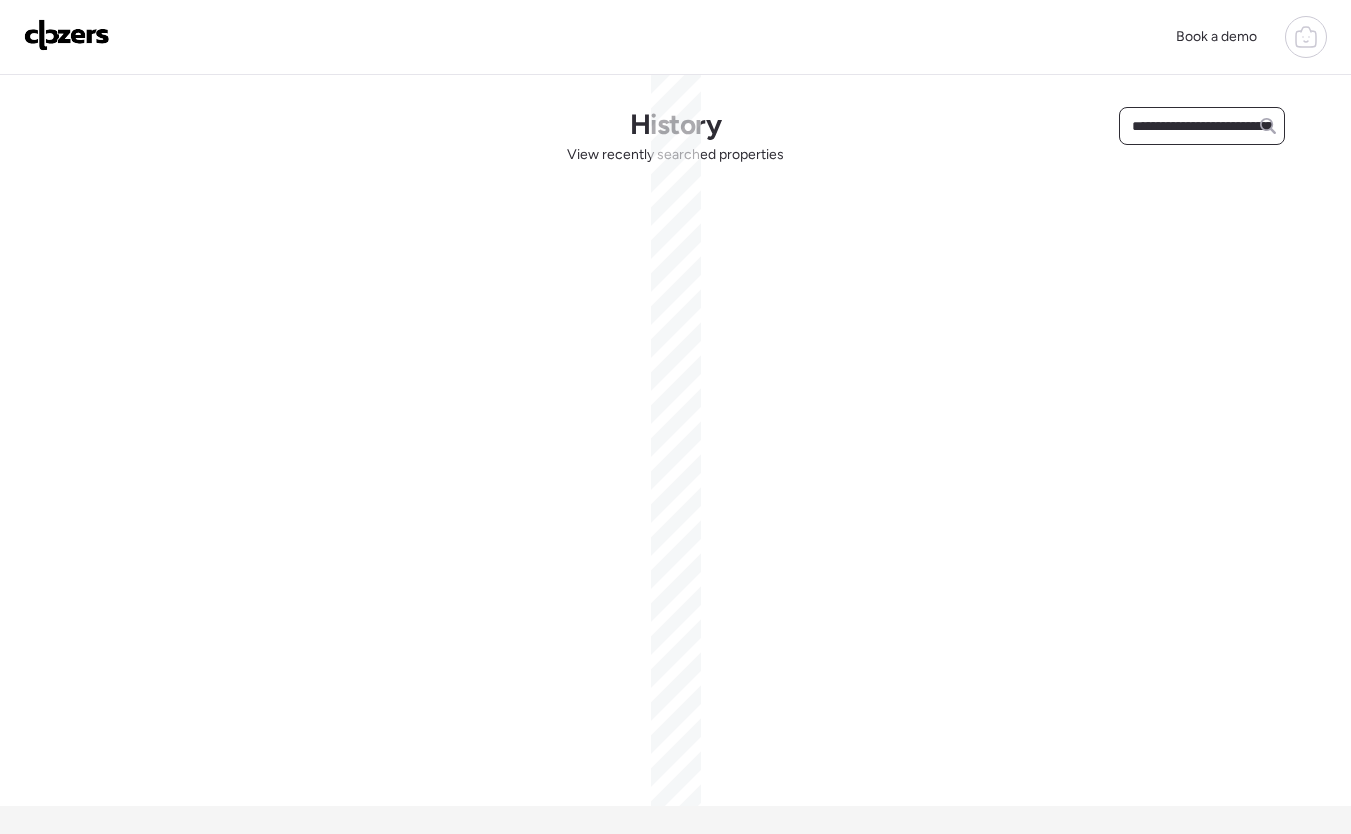 scroll, scrollTop: 0, scrollLeft: 137, axis: horizontal 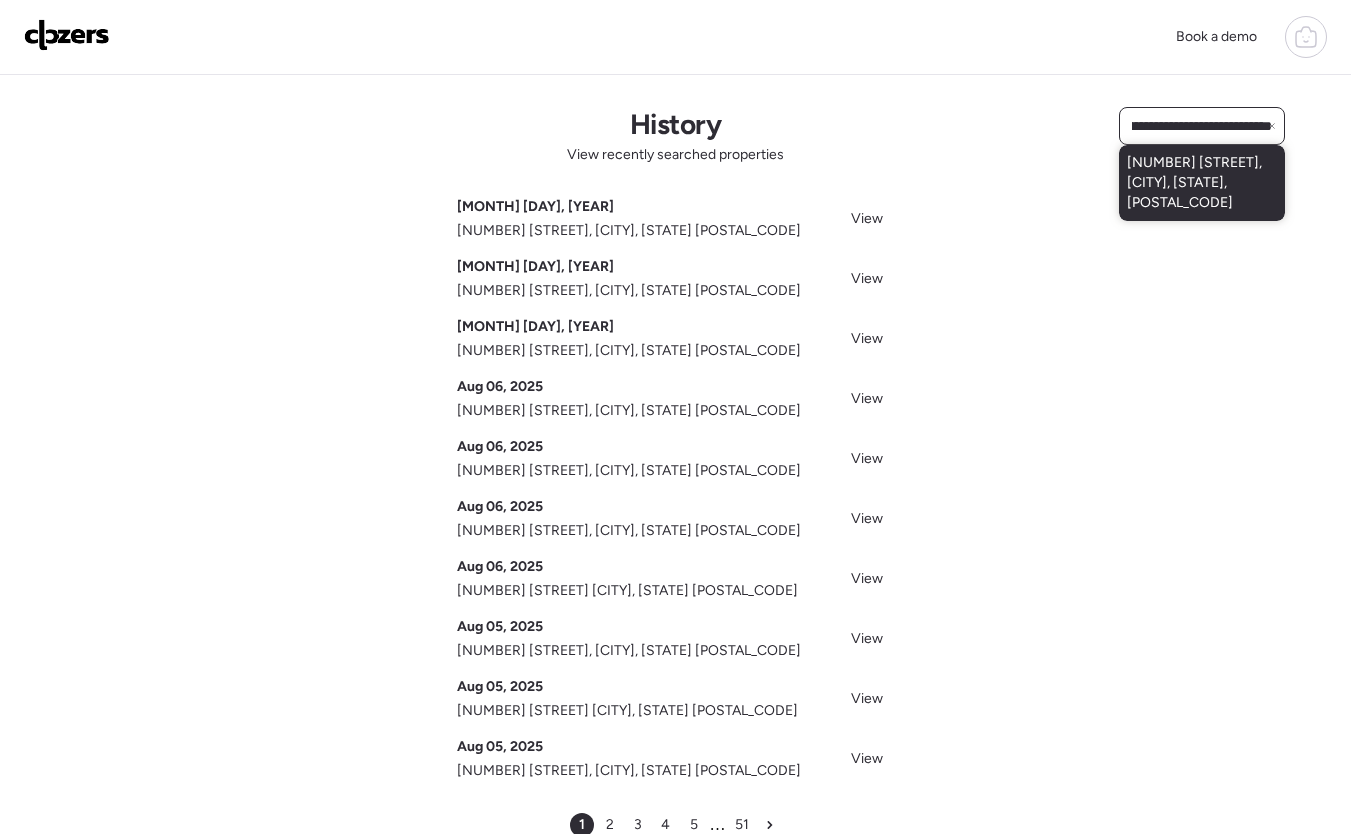 type on "**********" 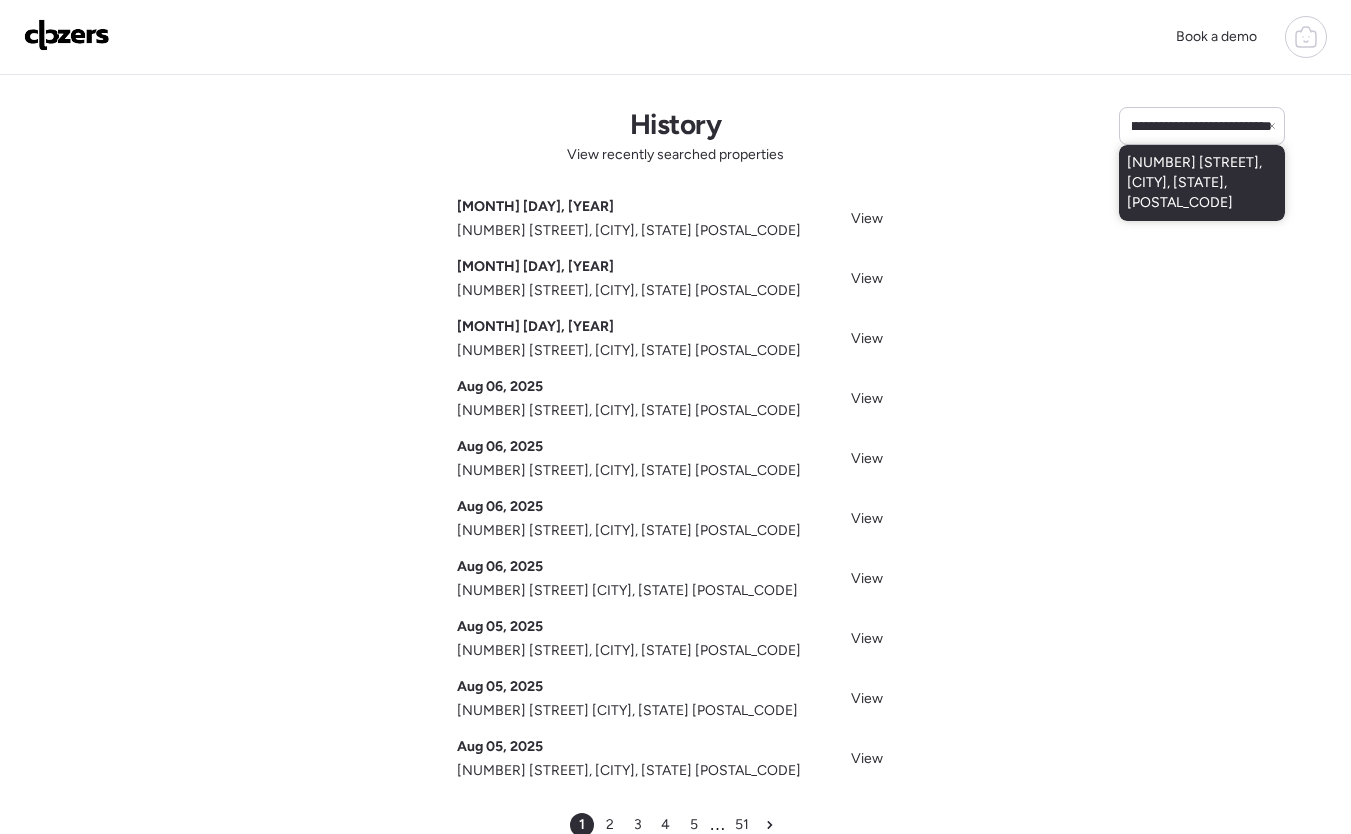 click on "1505 Pepperwood Dr, Saint Louis, MO, 63146" at bounding box center (1202, 183) 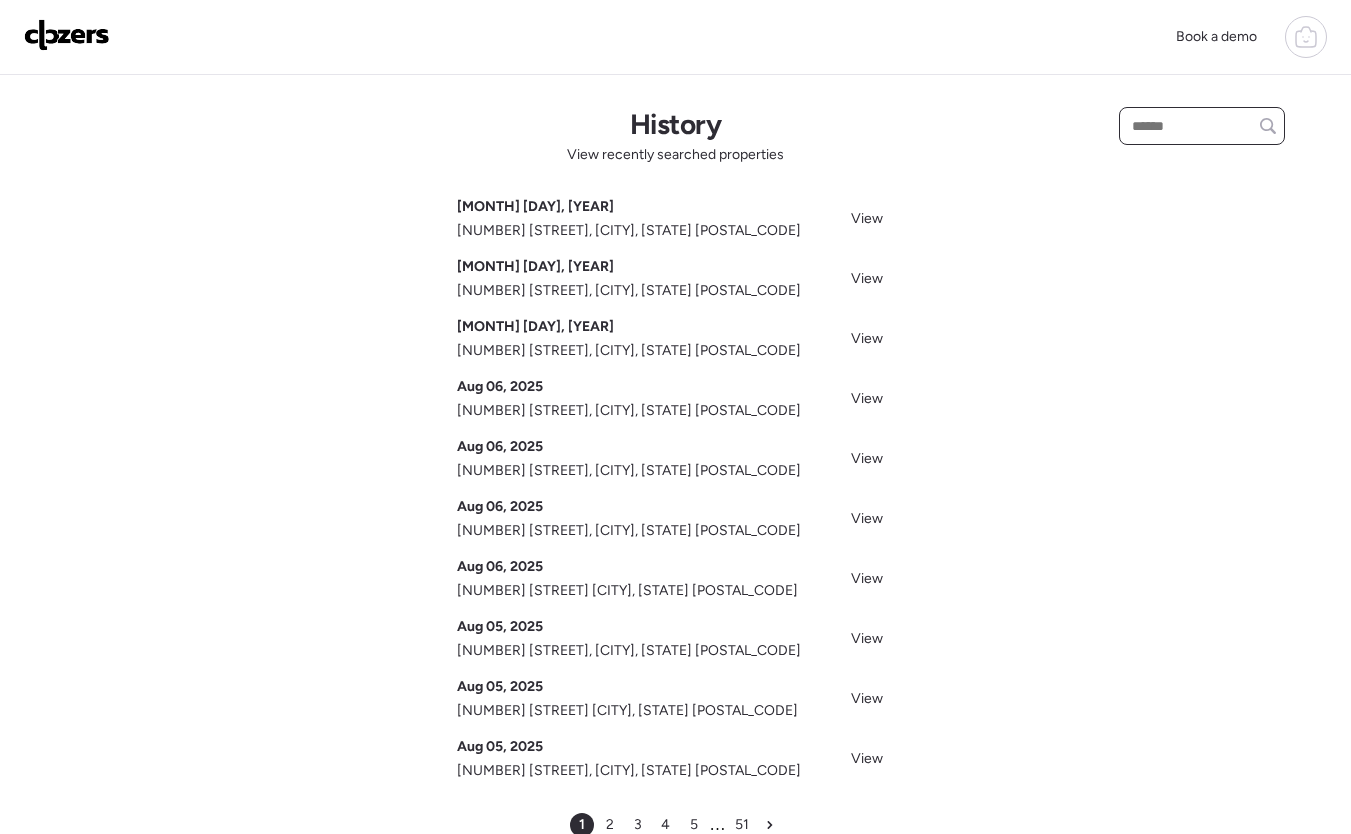 click at bounding box center [1202, 126] 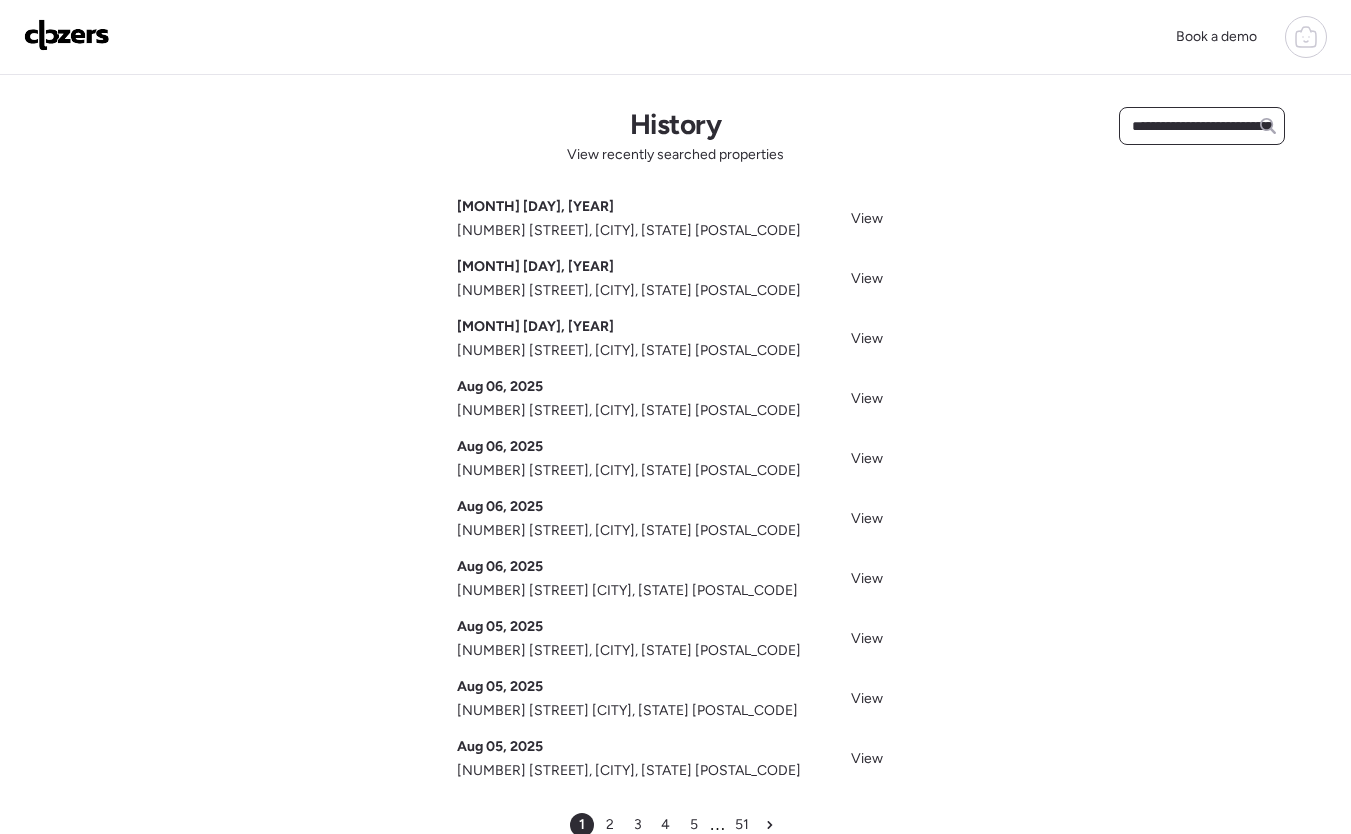 scroll, scrollTop: 0, scrollLeft: 124, axis: horizontal 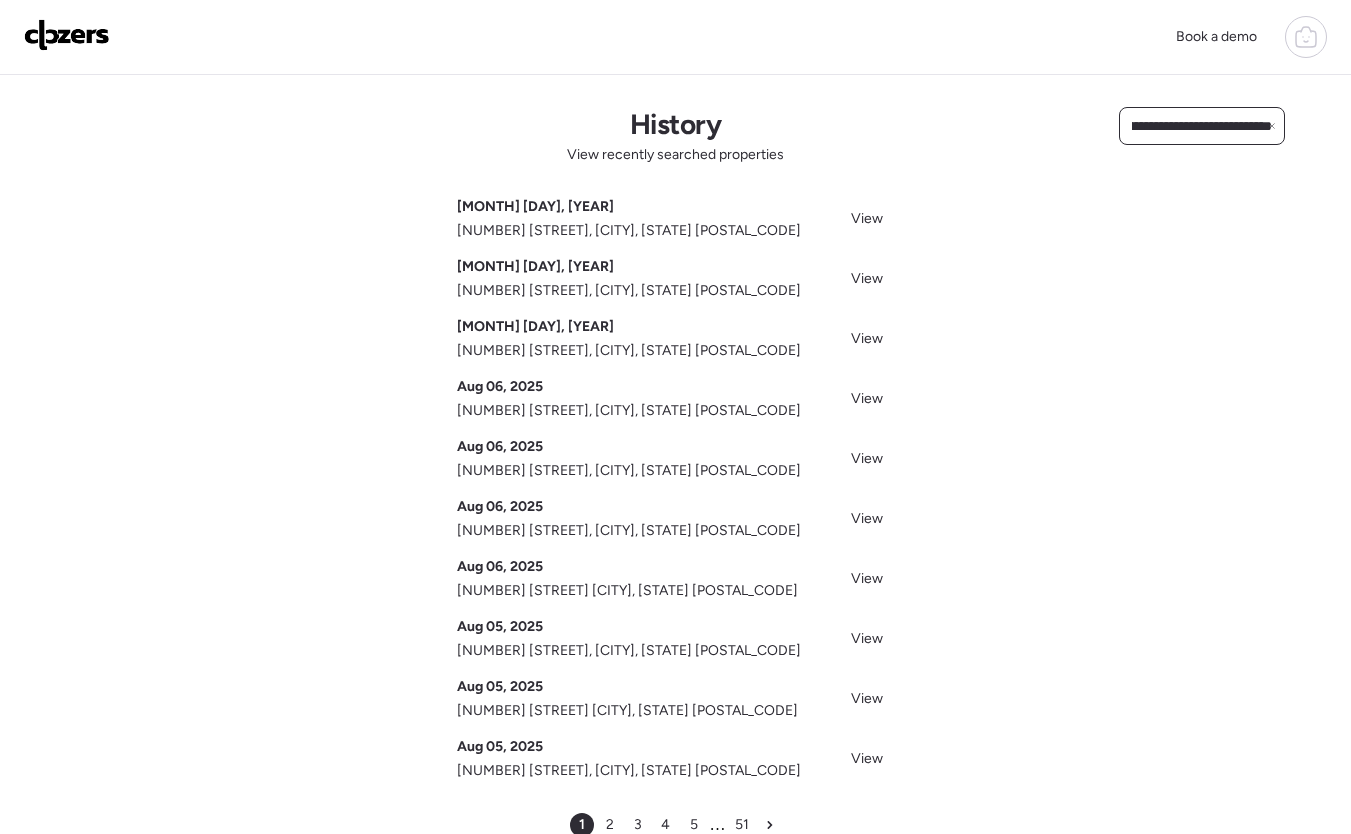type on "**********" 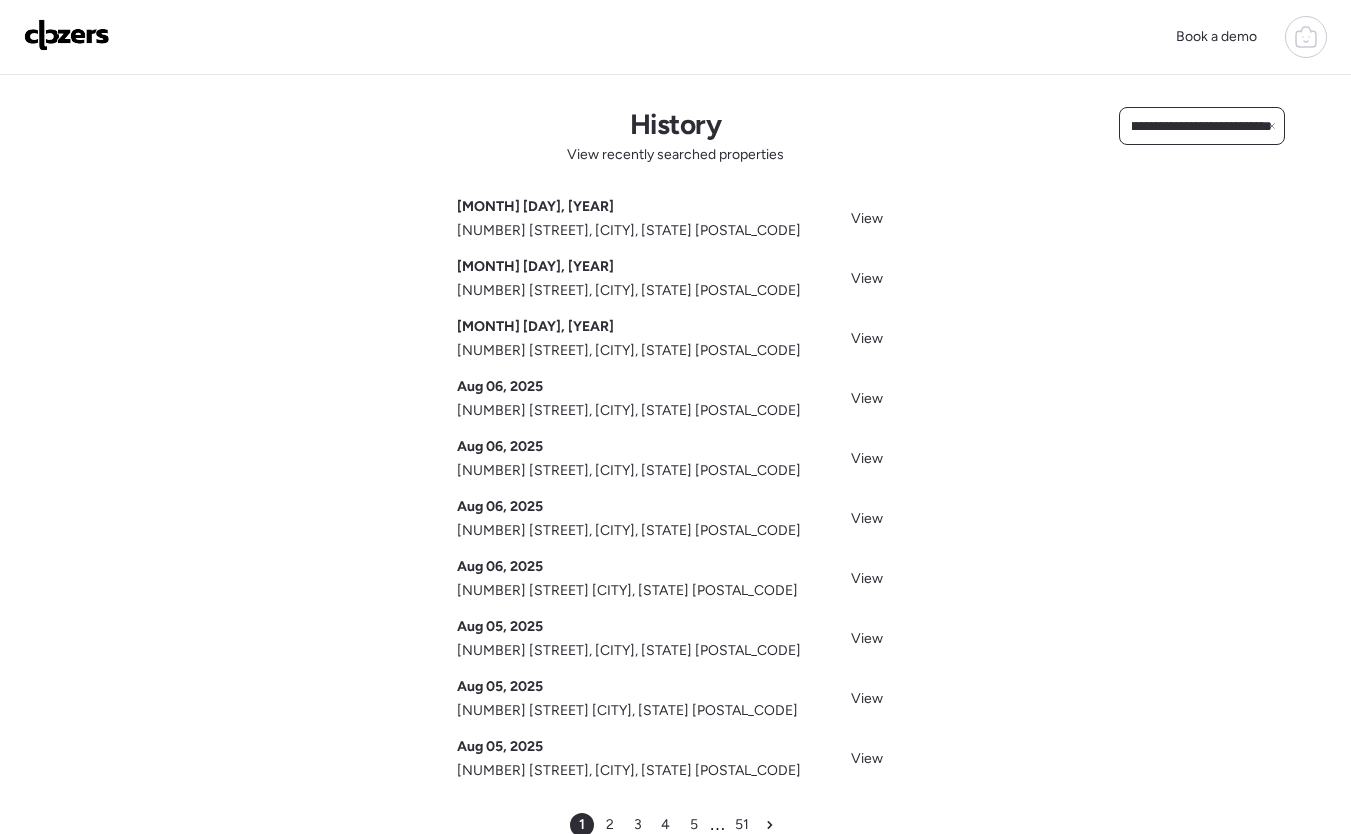 scroll, scrollTop: 0, scrollLeft: 0, axis: both 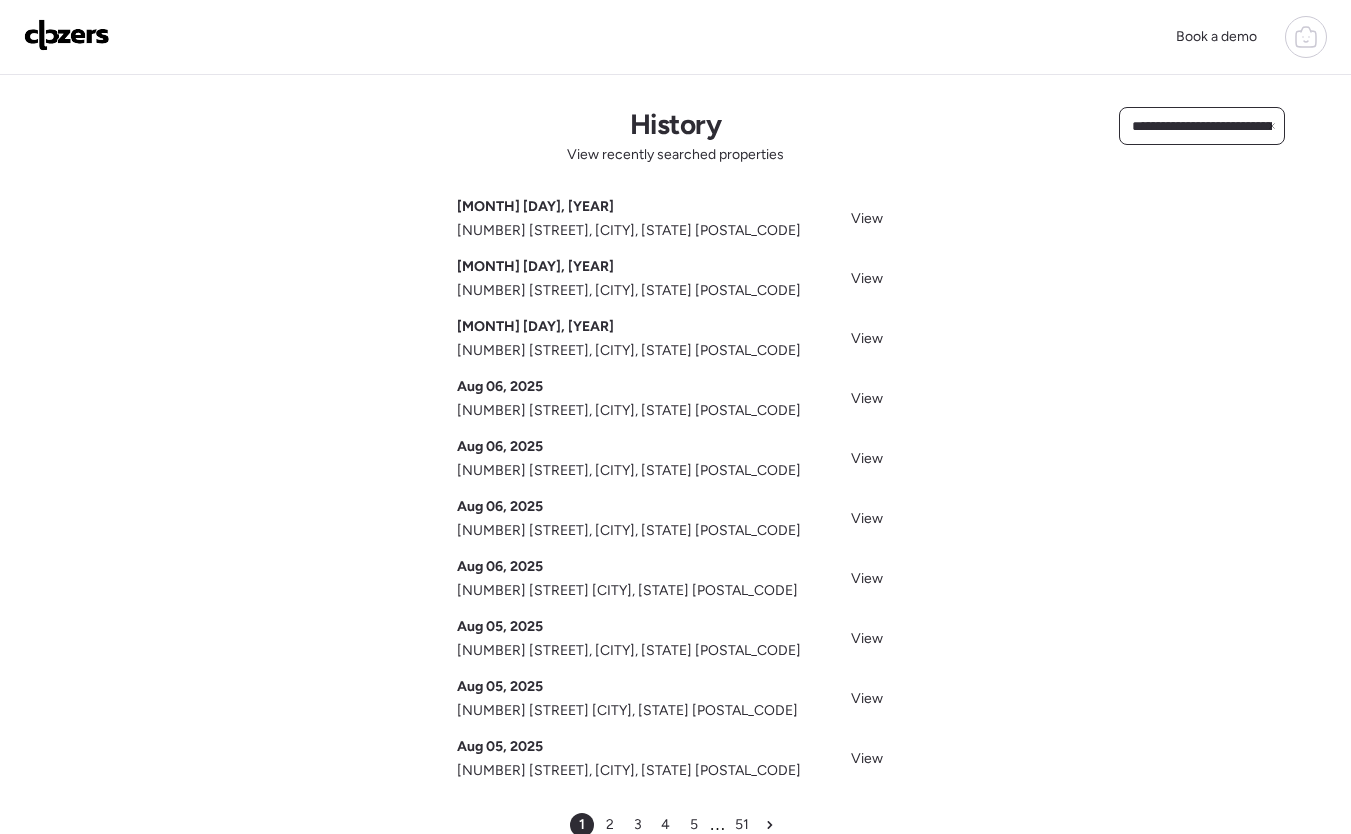click on "**********" at bounding box center [1202, 126] 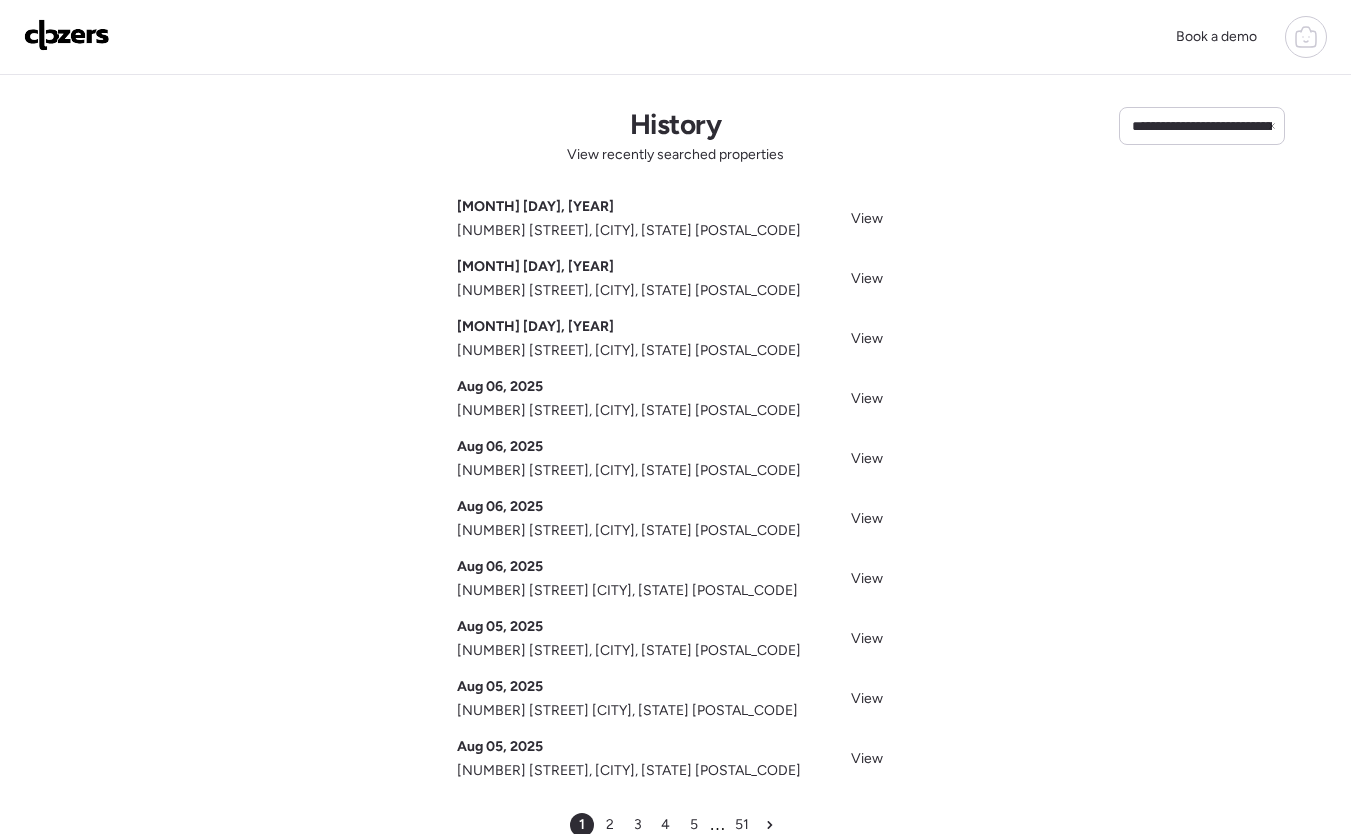 click at bounding box center (67, 35) 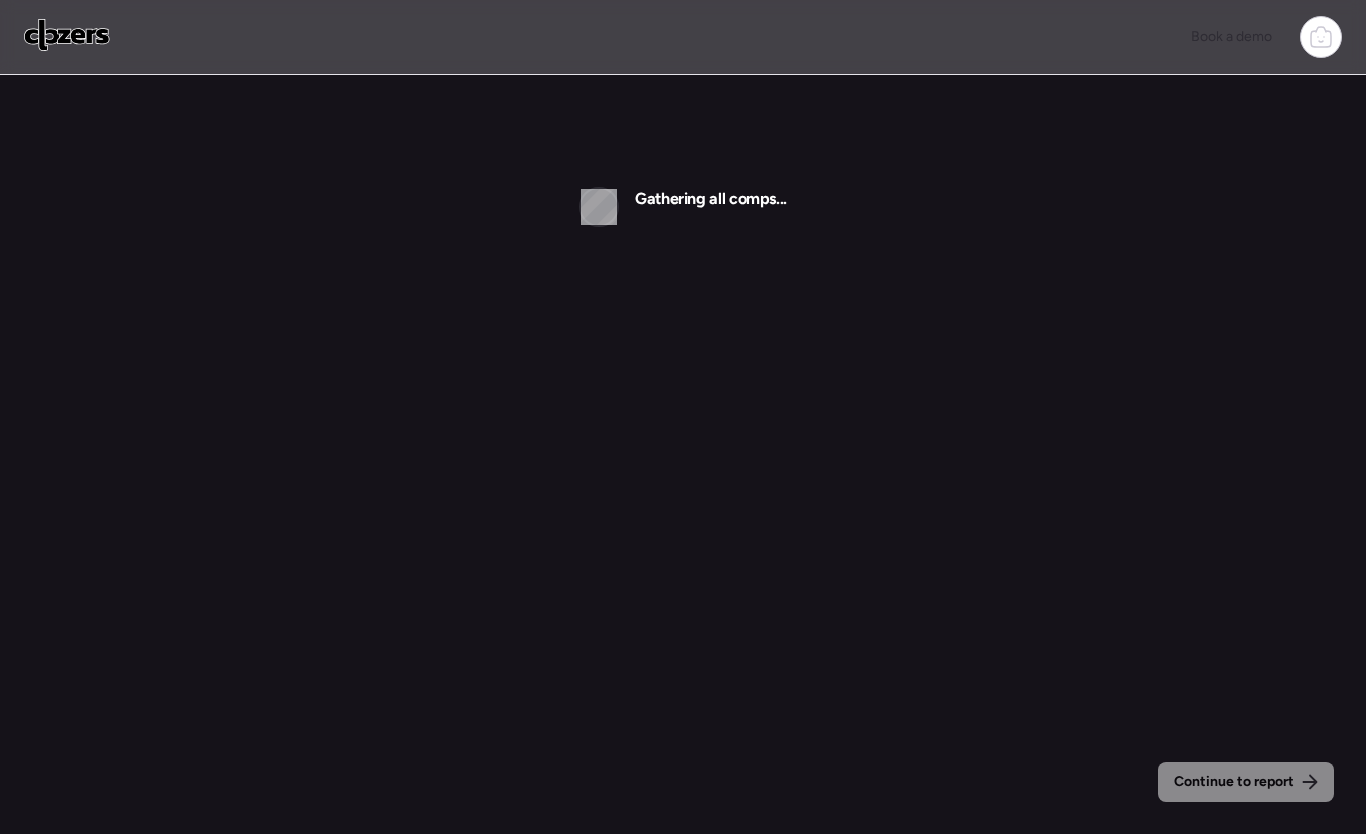 scroll, scrollTop: 0, scrollLeft: 0, axis: both 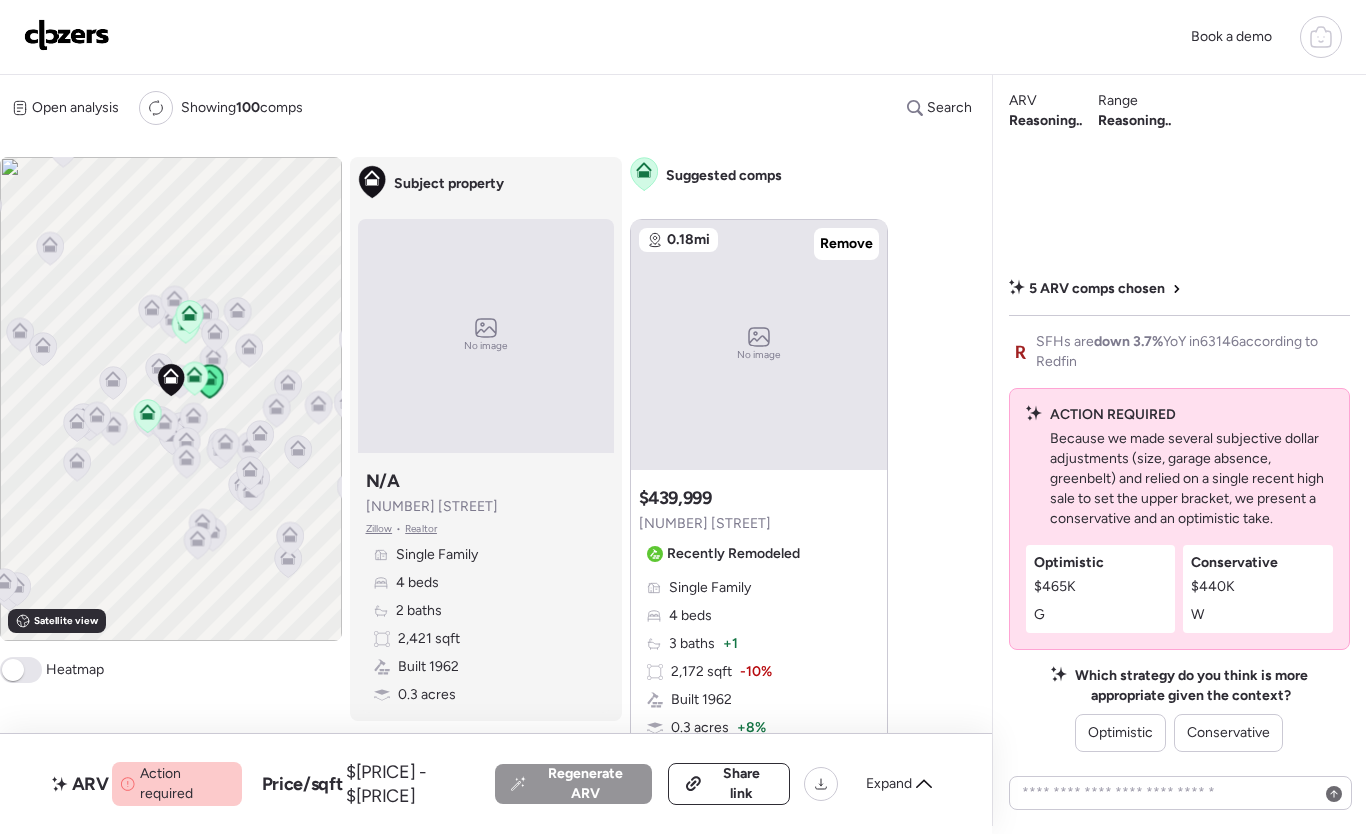 click on "Conservative $[PRICE]" at bounding box center [1234, 575] 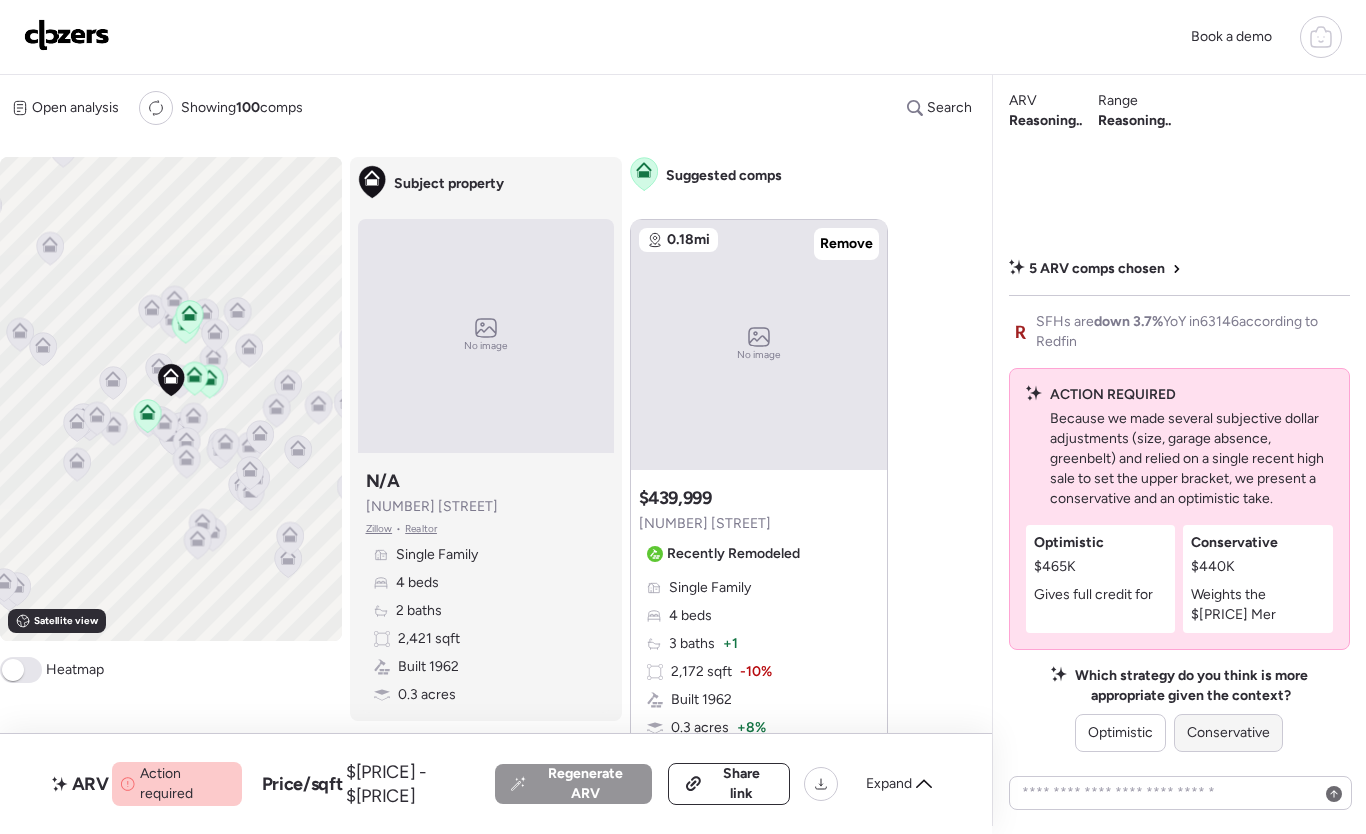 click on "Conservative" at bounding box center [1228, 733] 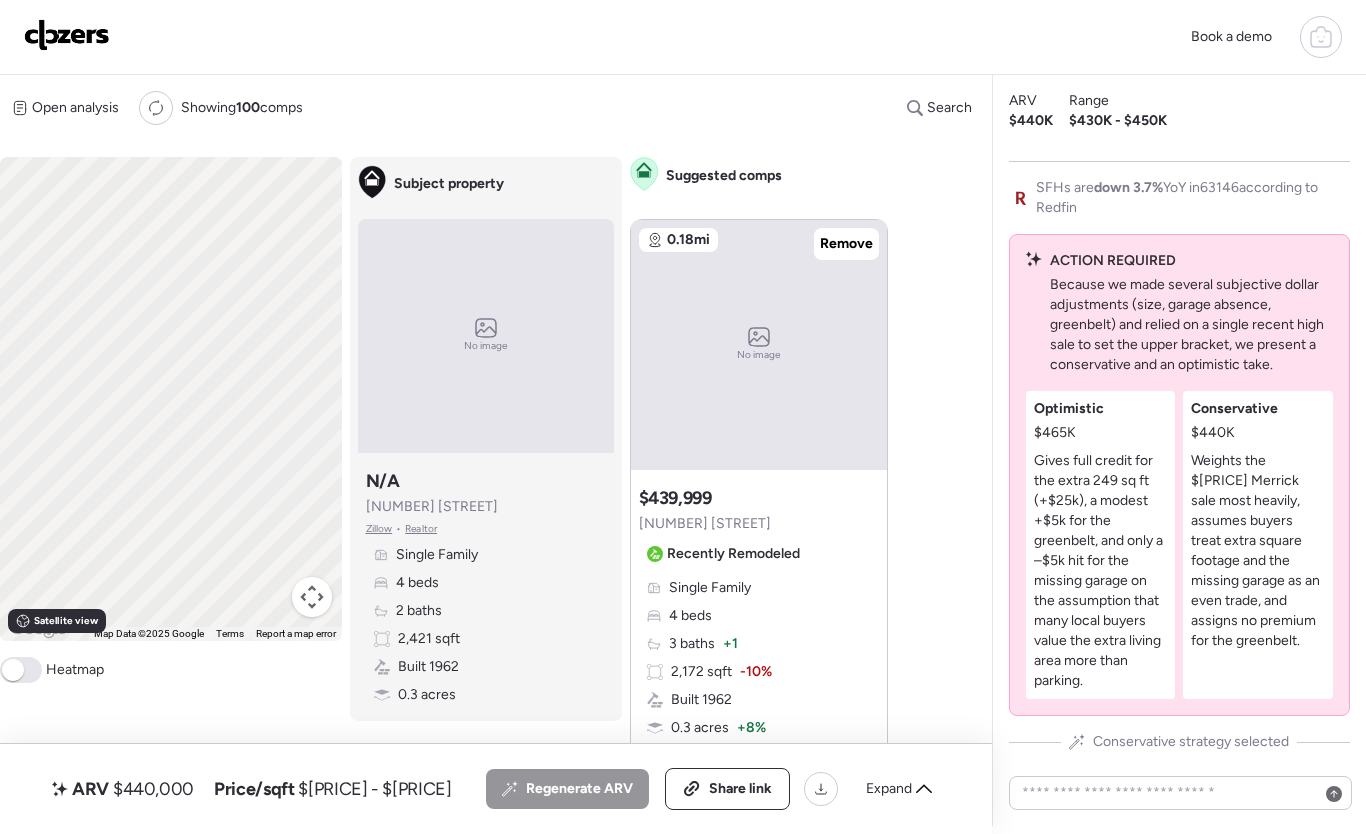 click on "Suggested comp $[PRICE] [NUMBER] [STREET] Recently Remodeled" at bounding box center [723, 528] 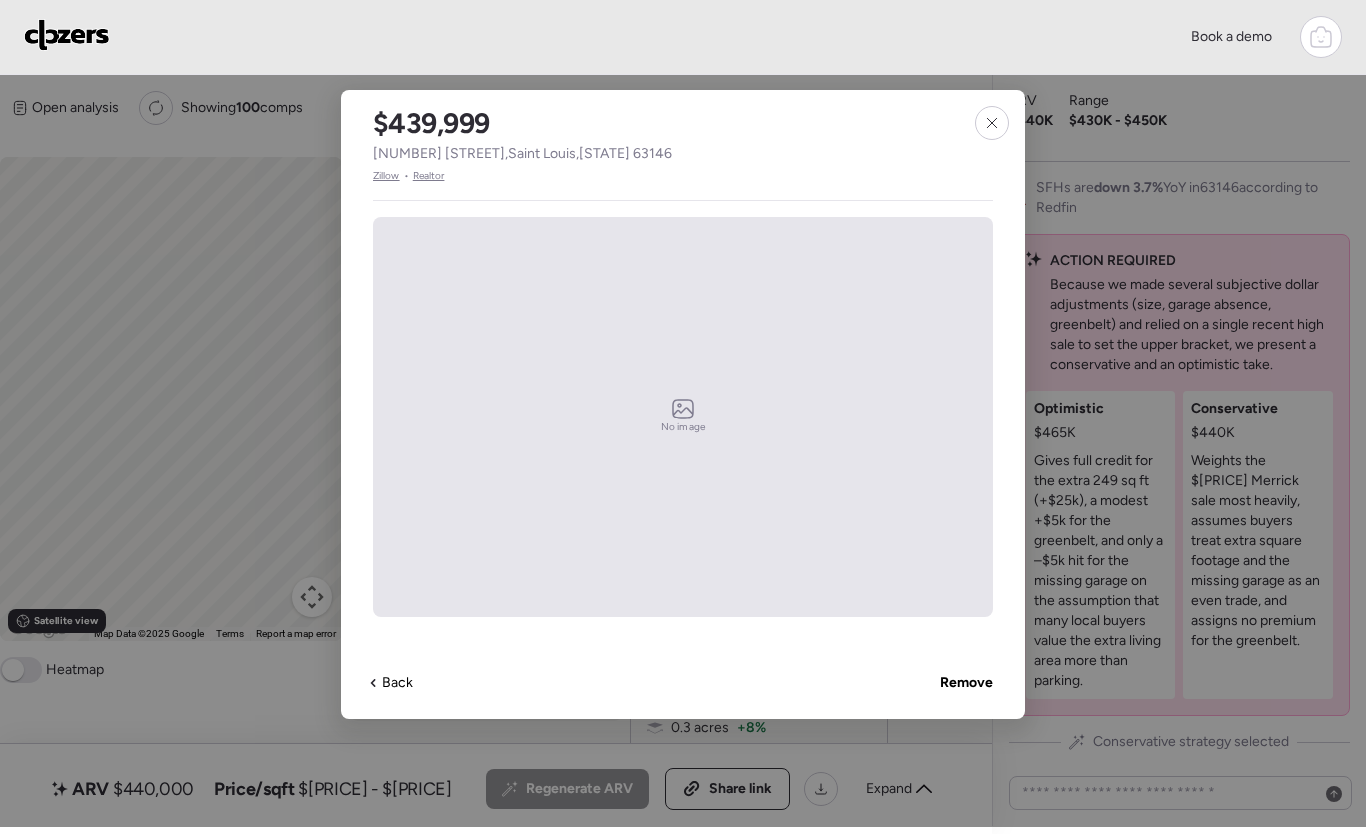 scroll, scrollTop: 133, scrollLeft: 0, axis: vertical 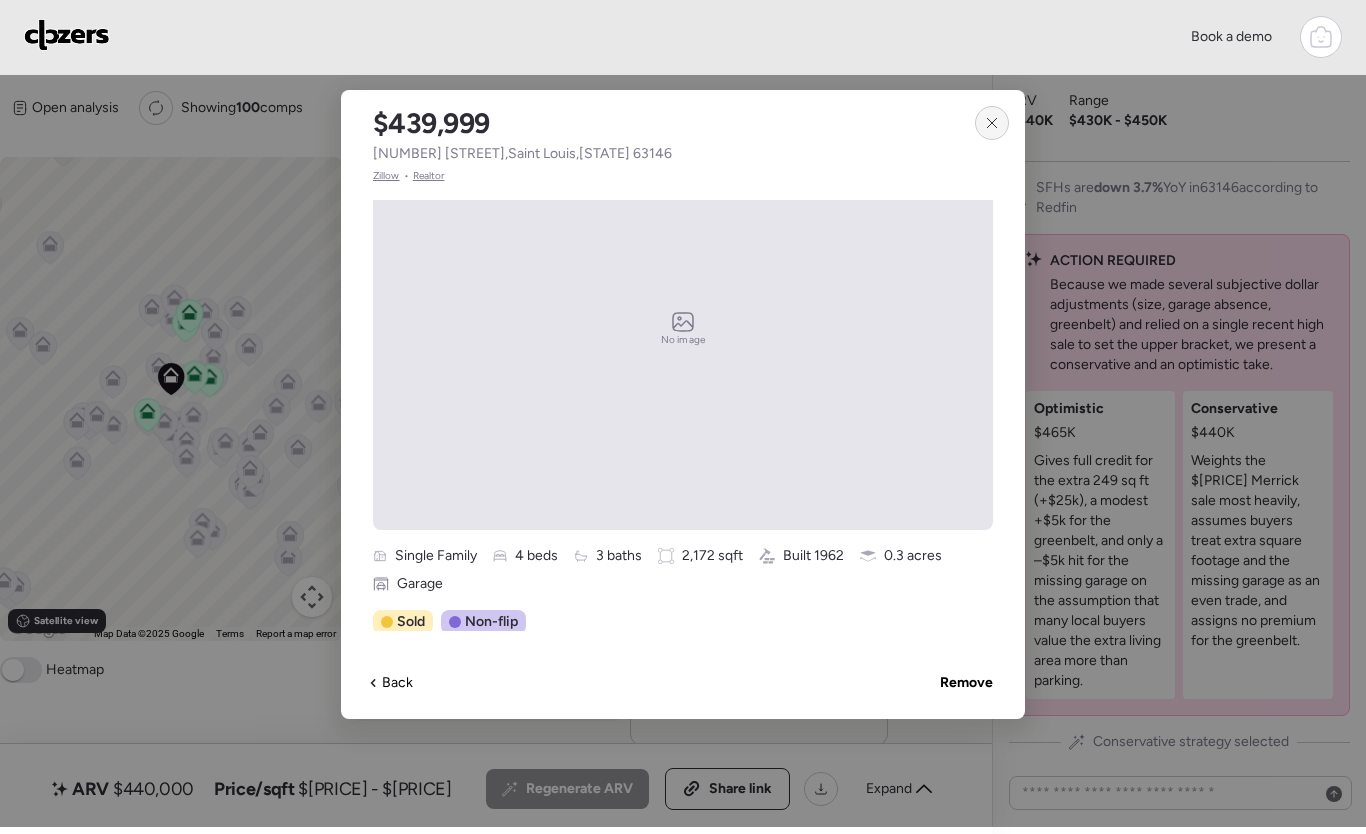 click 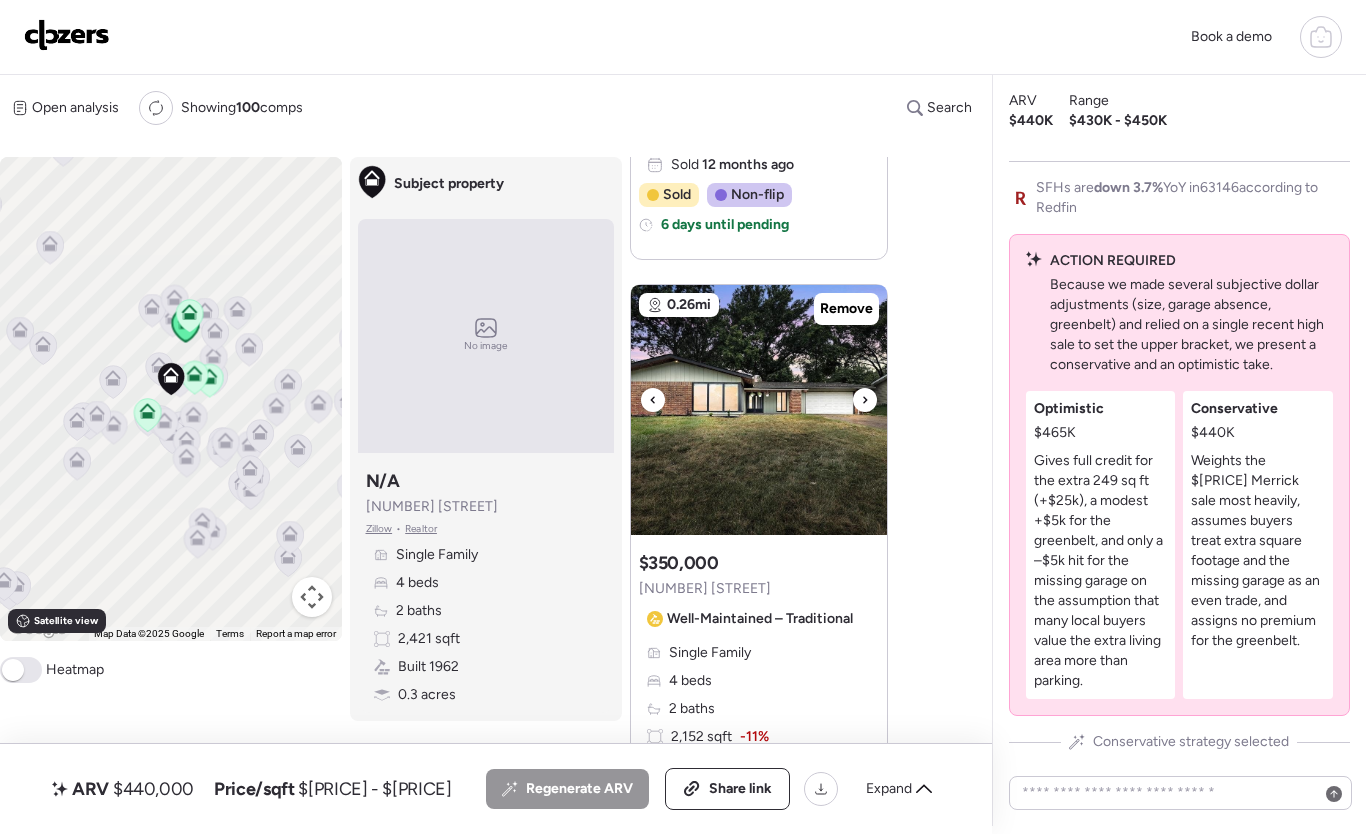 scroll, scrollTop: 2035, scrollLeft: 0, axis: vertical 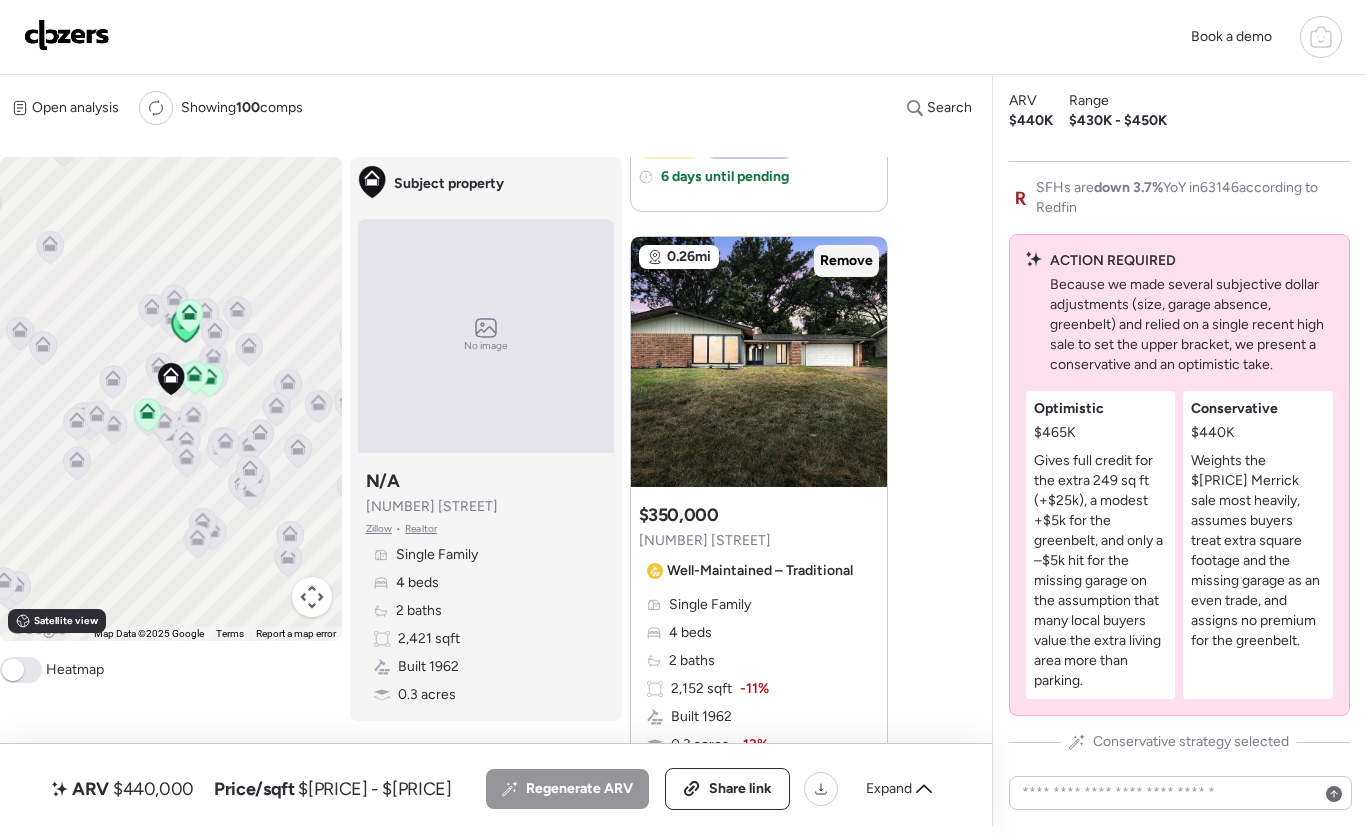 click on "Remove" at bounding box center (846, 261) 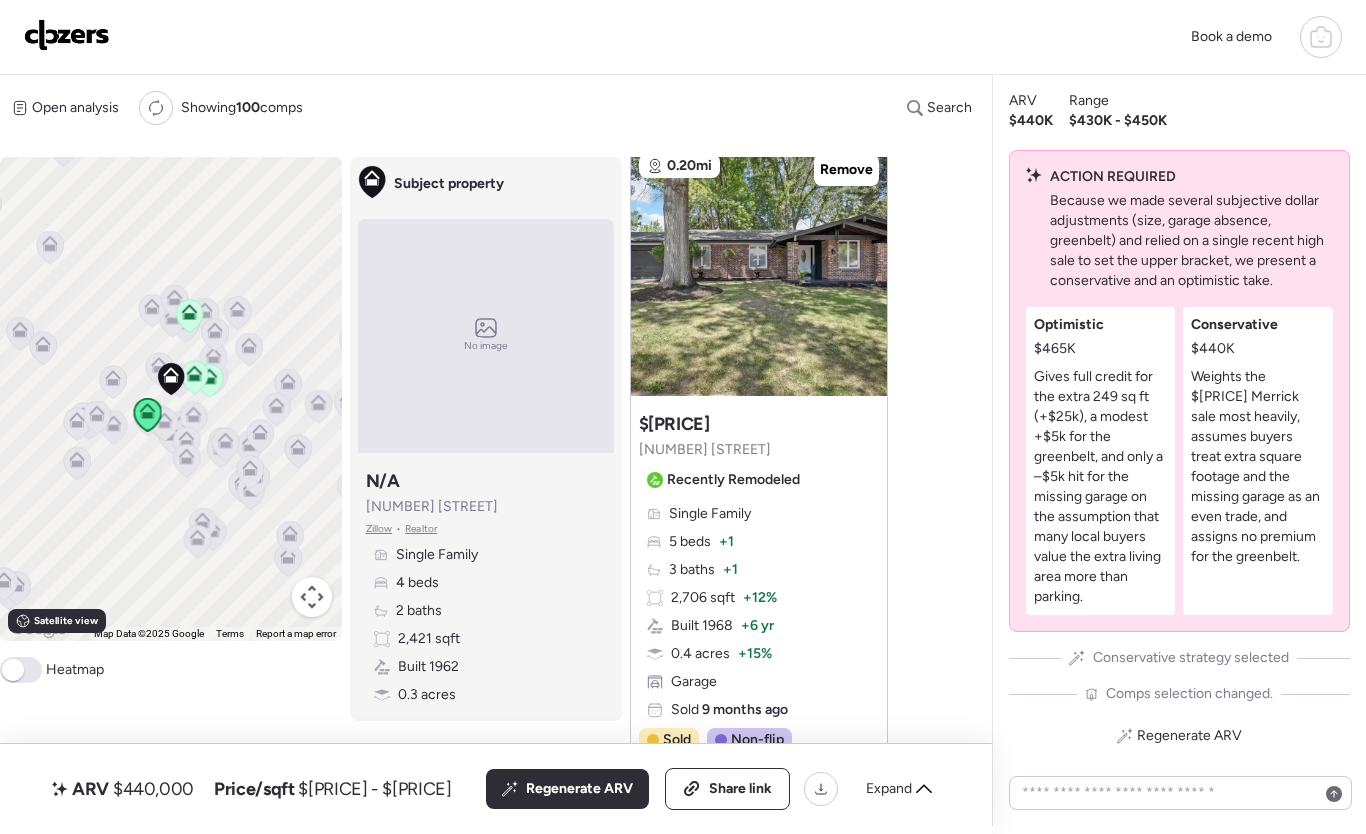 scroll, scrollTop: 678, scrollLeft: 0, axis: vertical 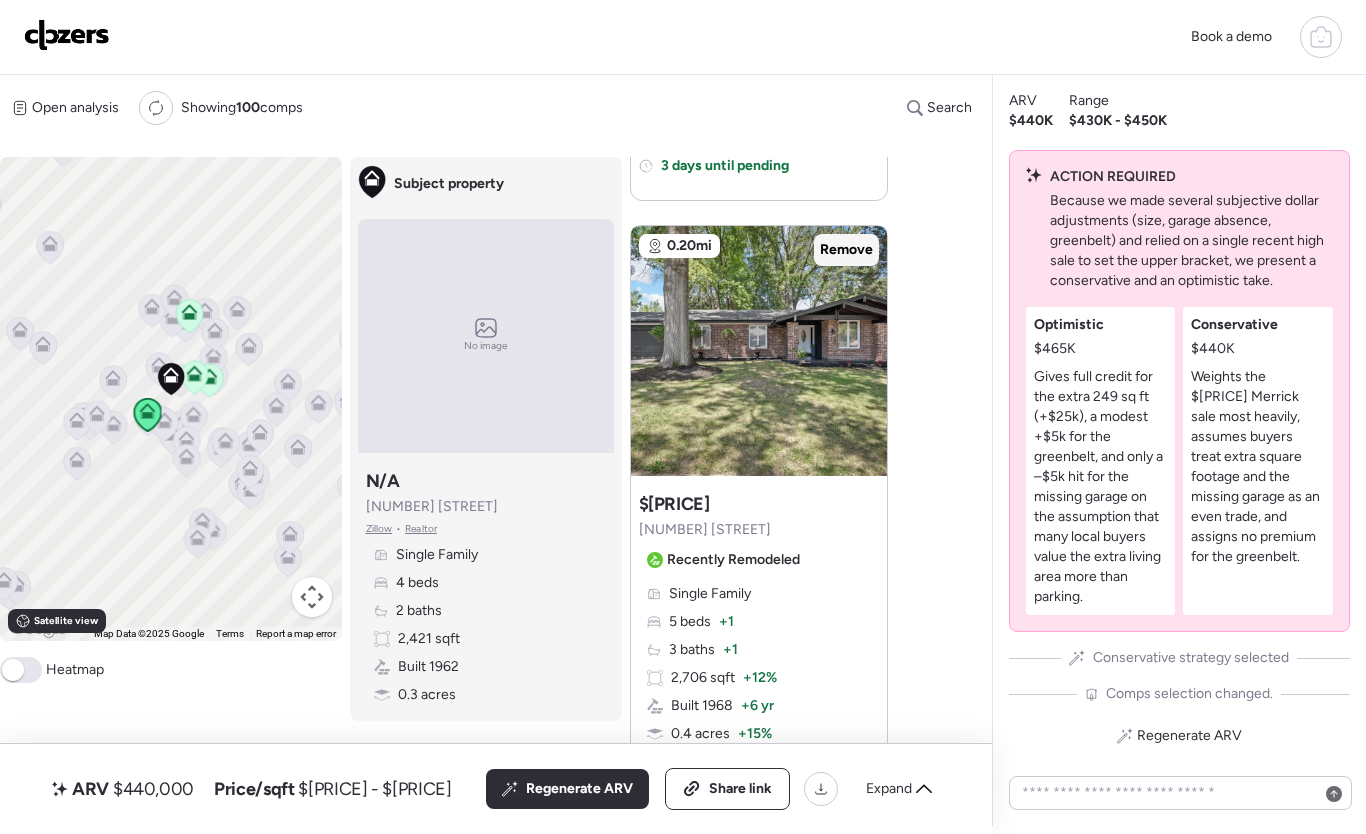click on "Remove" at bounding box center [846, 250] 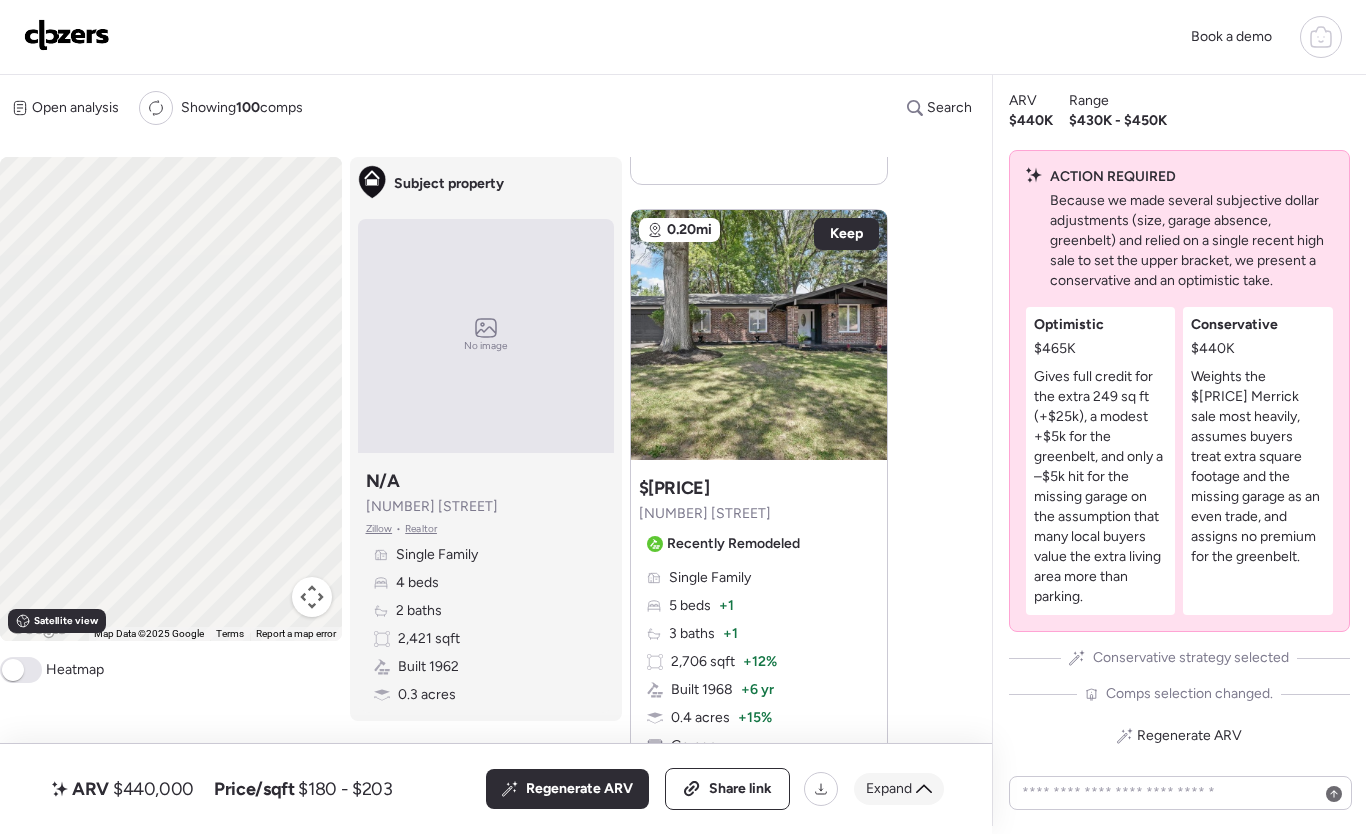 scroll, scrollTop: 2104, scrollLeft: 0, axis: vertical 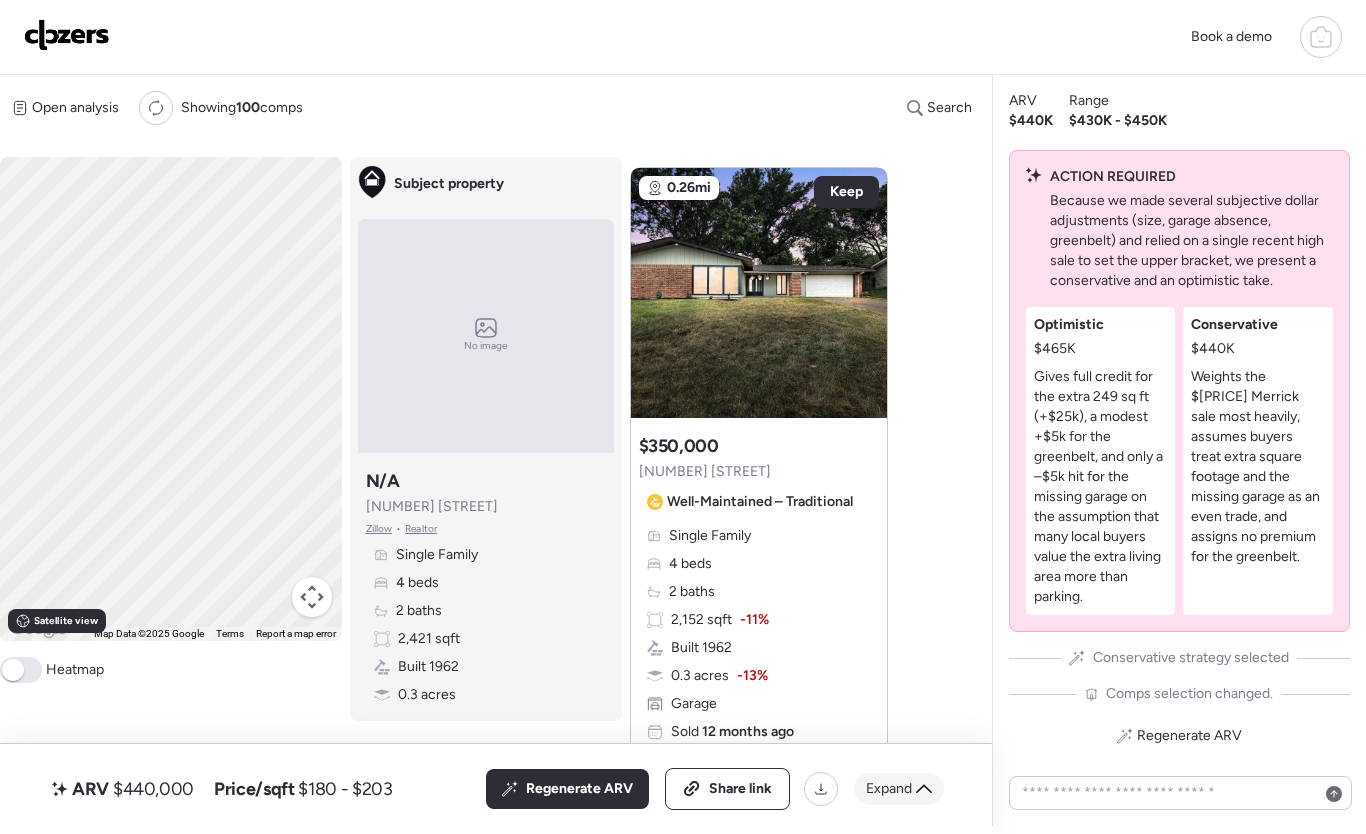 click 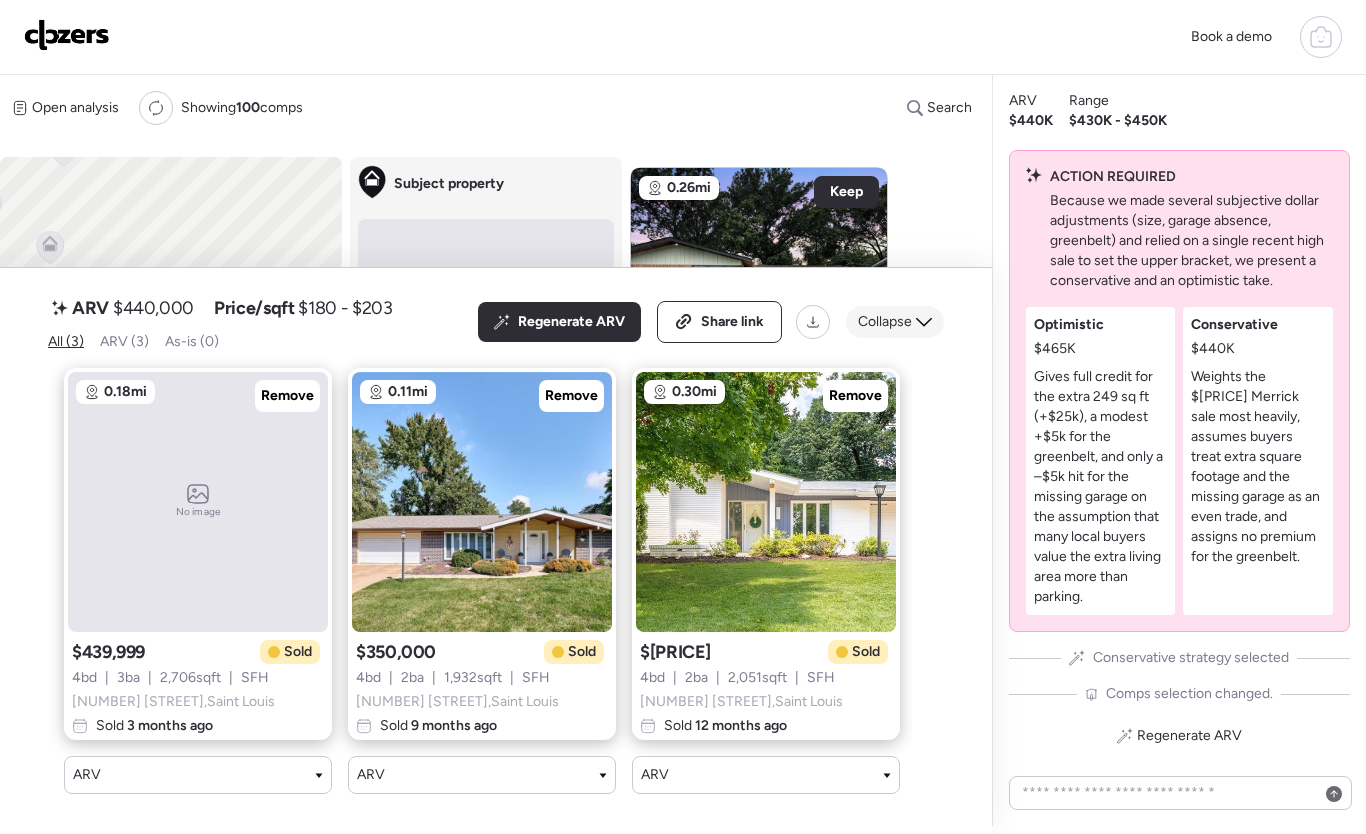 click on "Collapse" at bounding box center [895, 322] 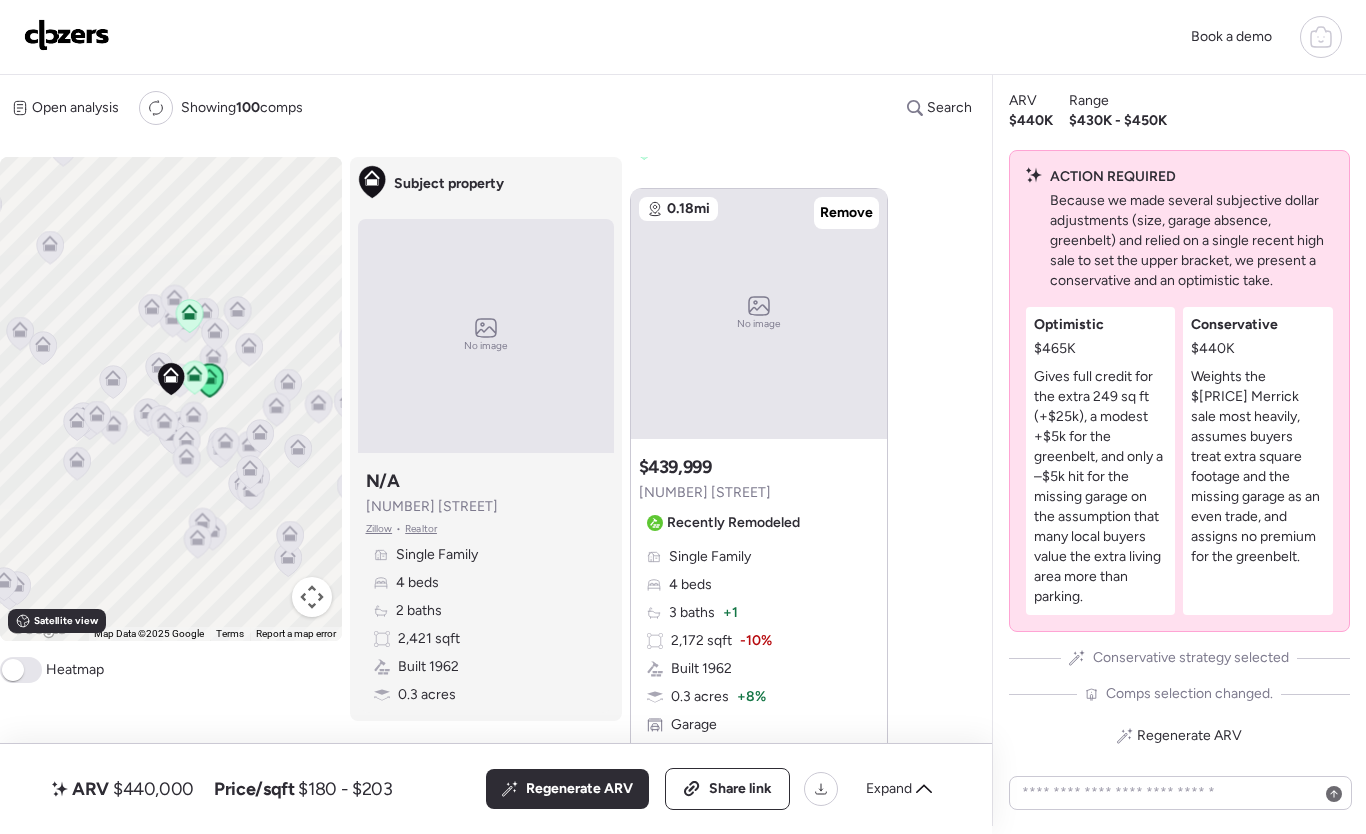 scroll, scrollTop: 49, scrollLeft: 0, axis: vertical 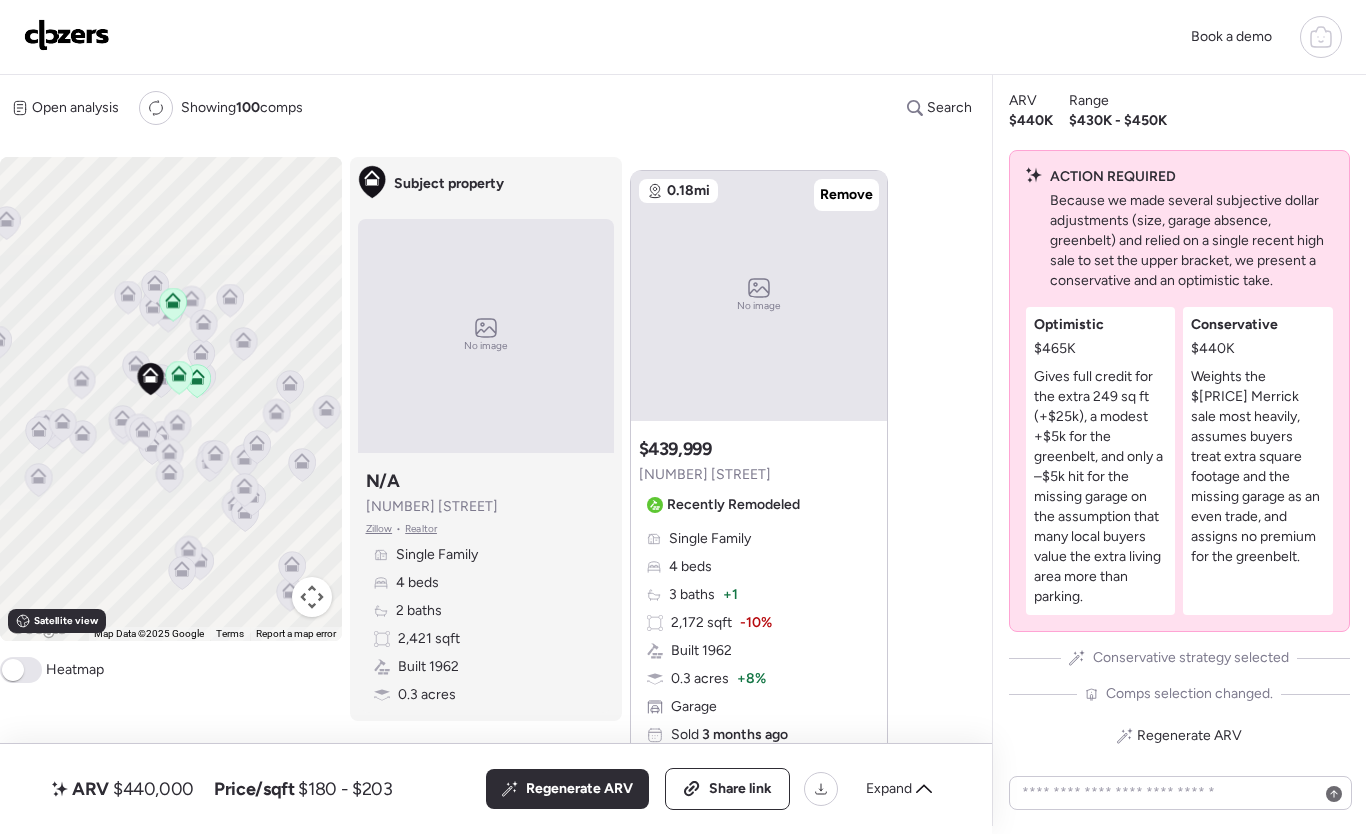click 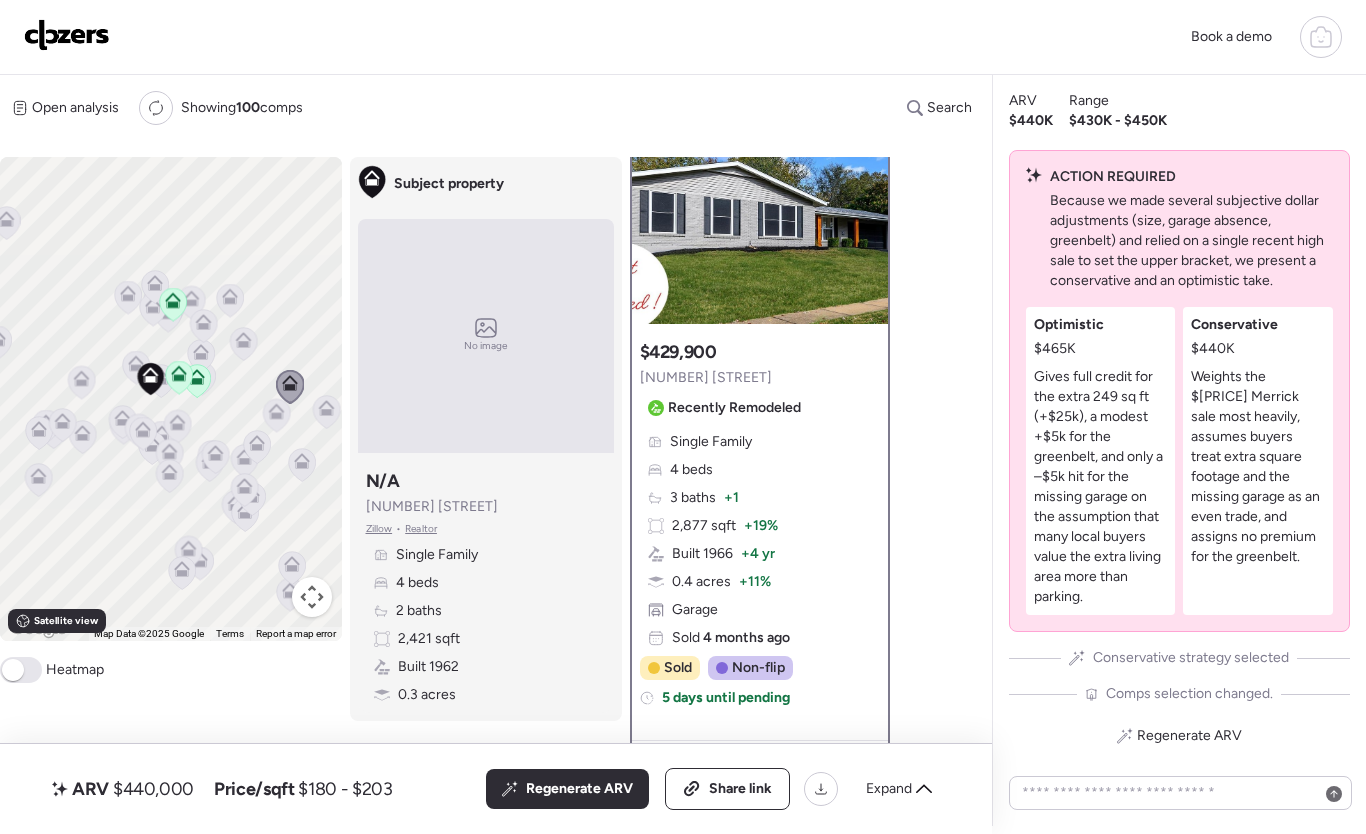 scroll, scrollTop: 0, scrollLeft: 0, axis: both 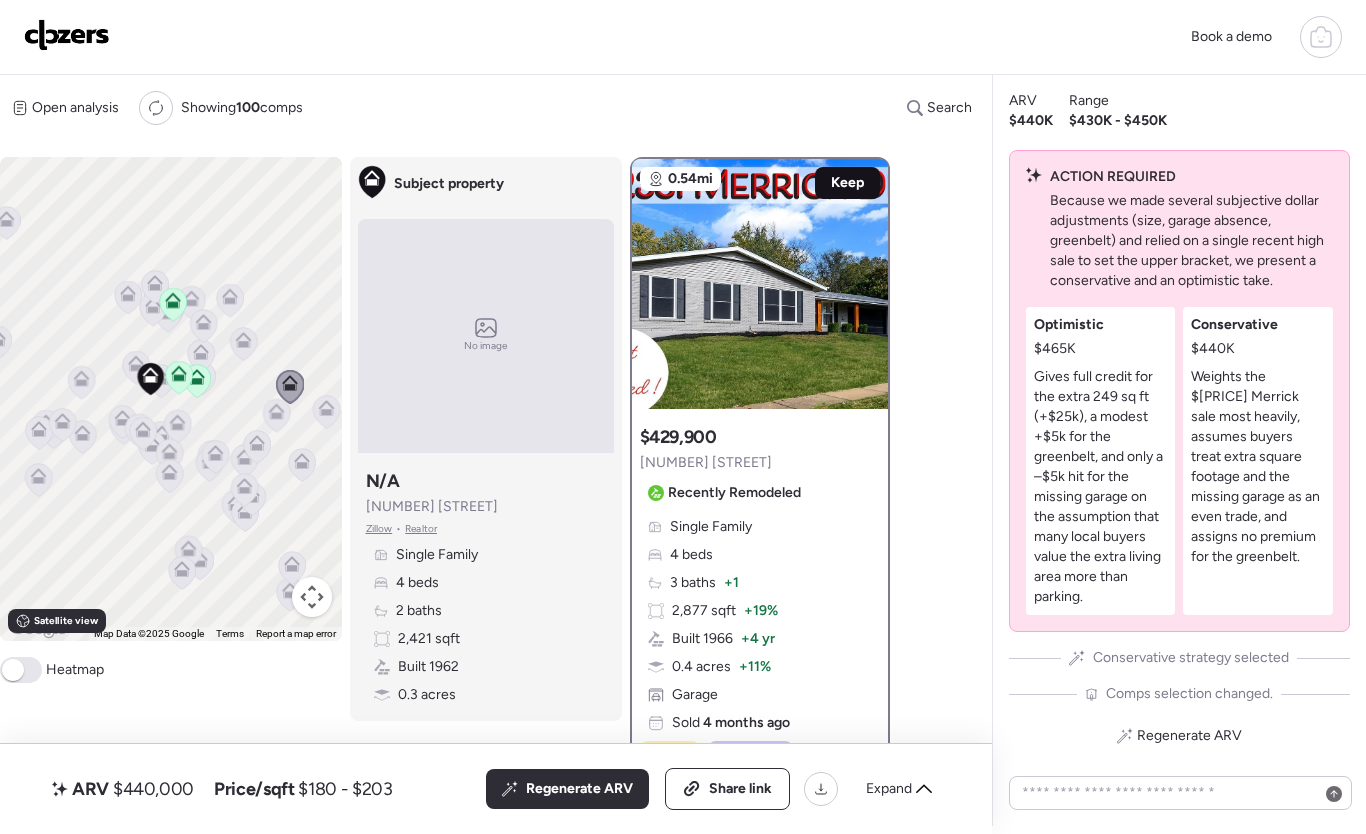 click on "Keep" at bounding box center [847, 183] 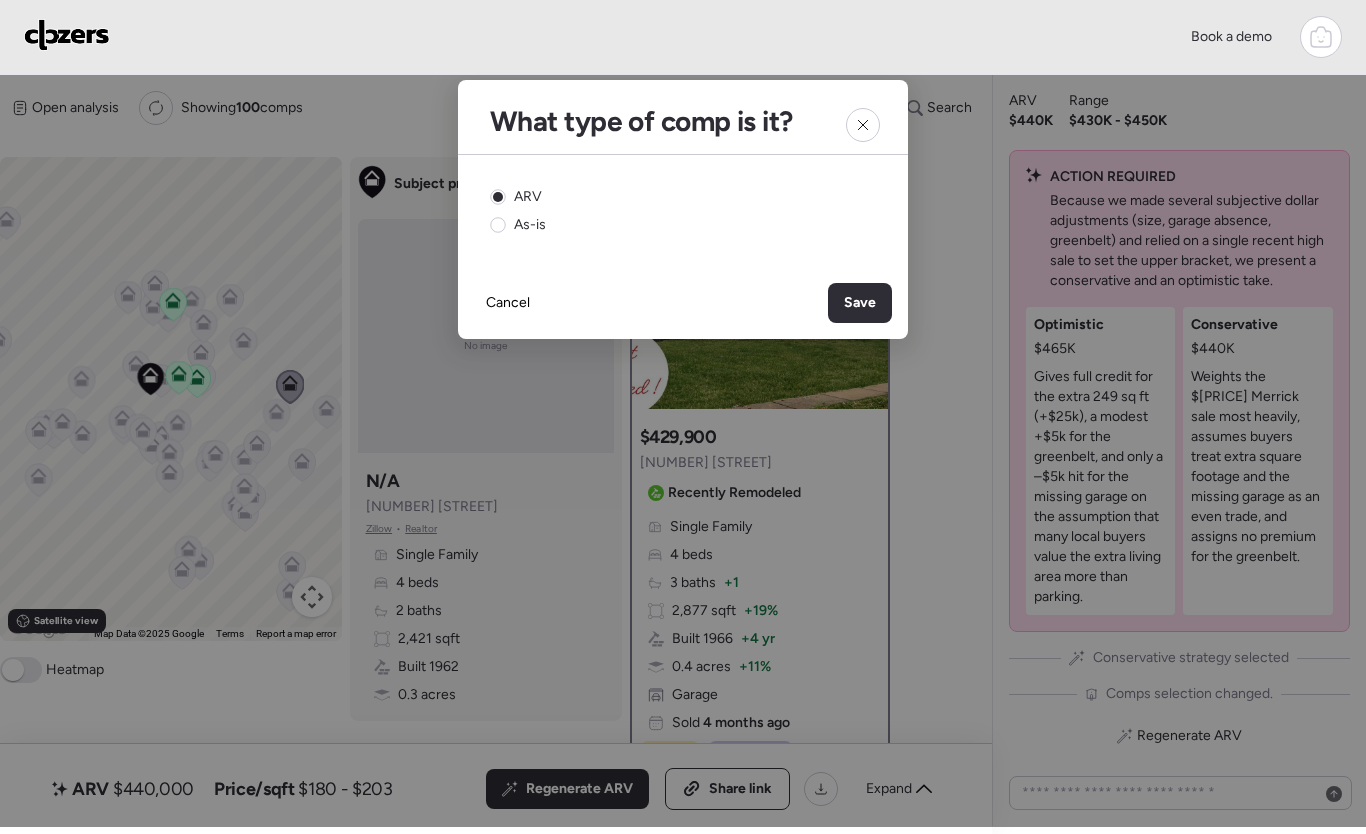 click on "Save" at bounding box center [860, 303] 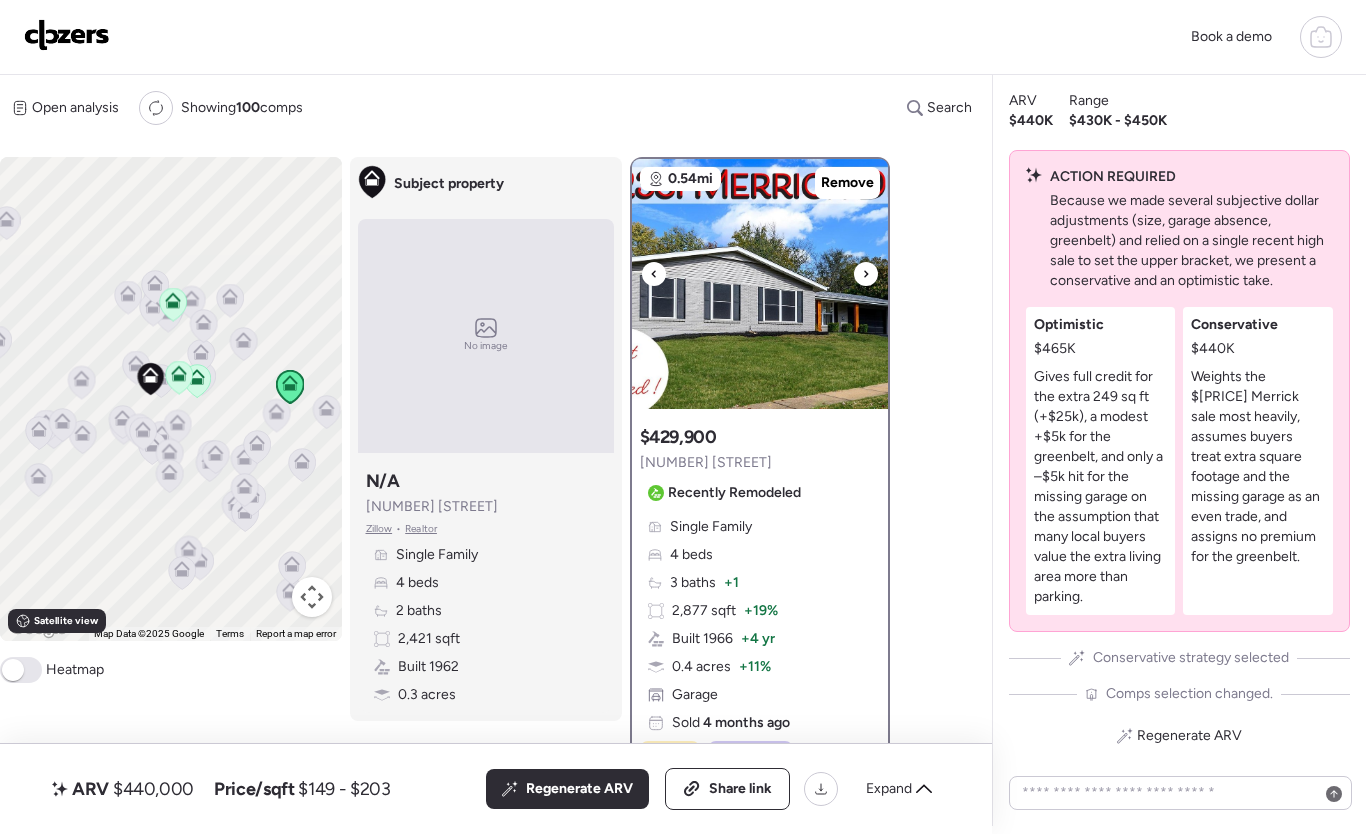 click 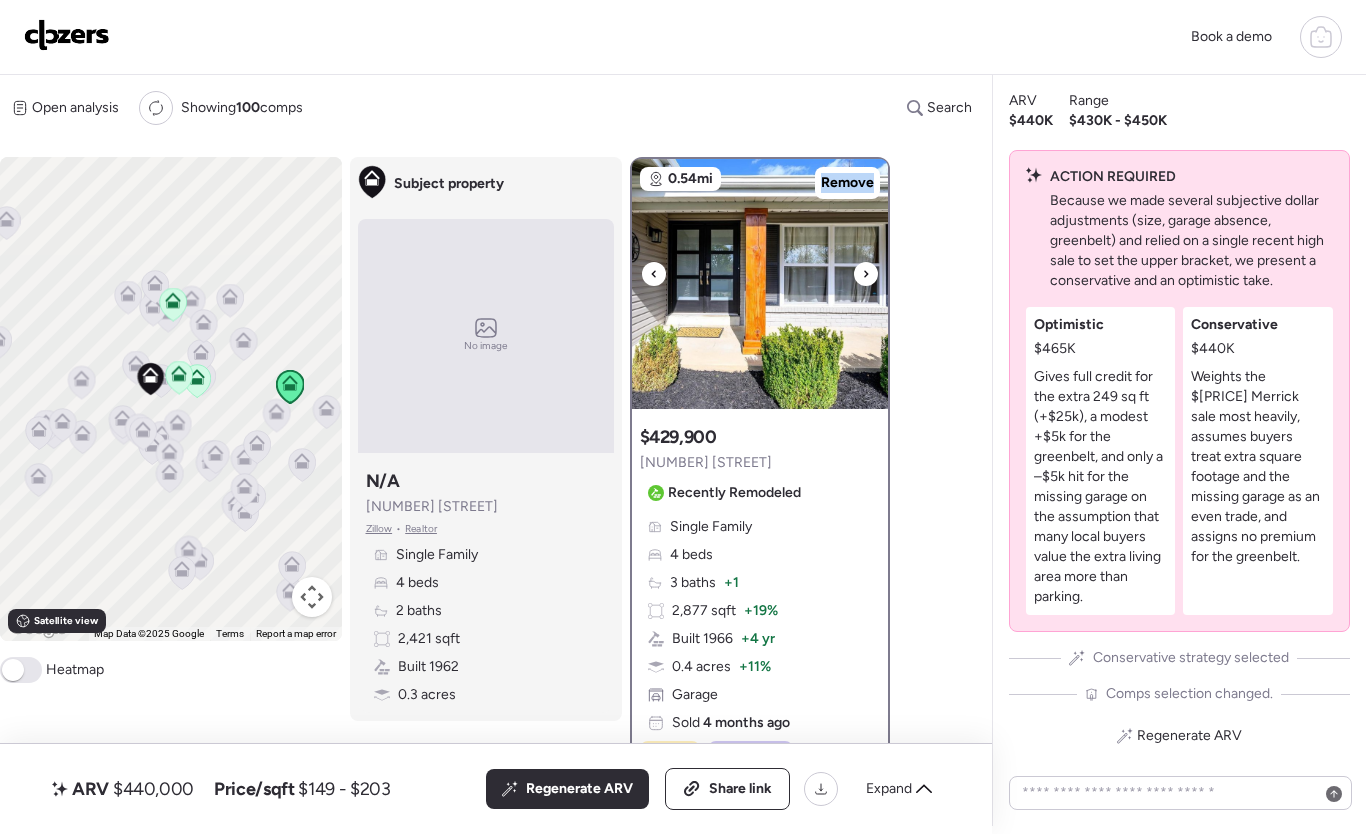 click 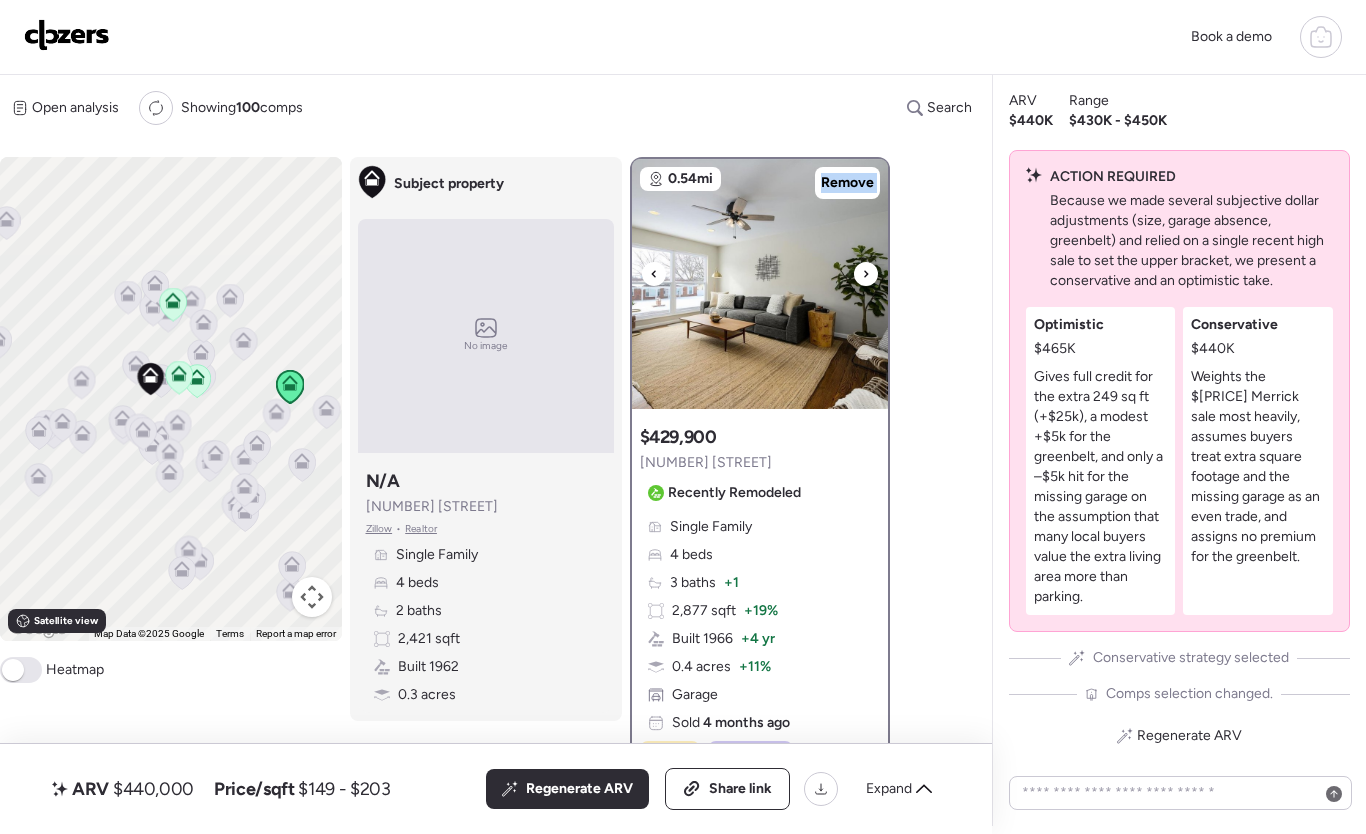 click 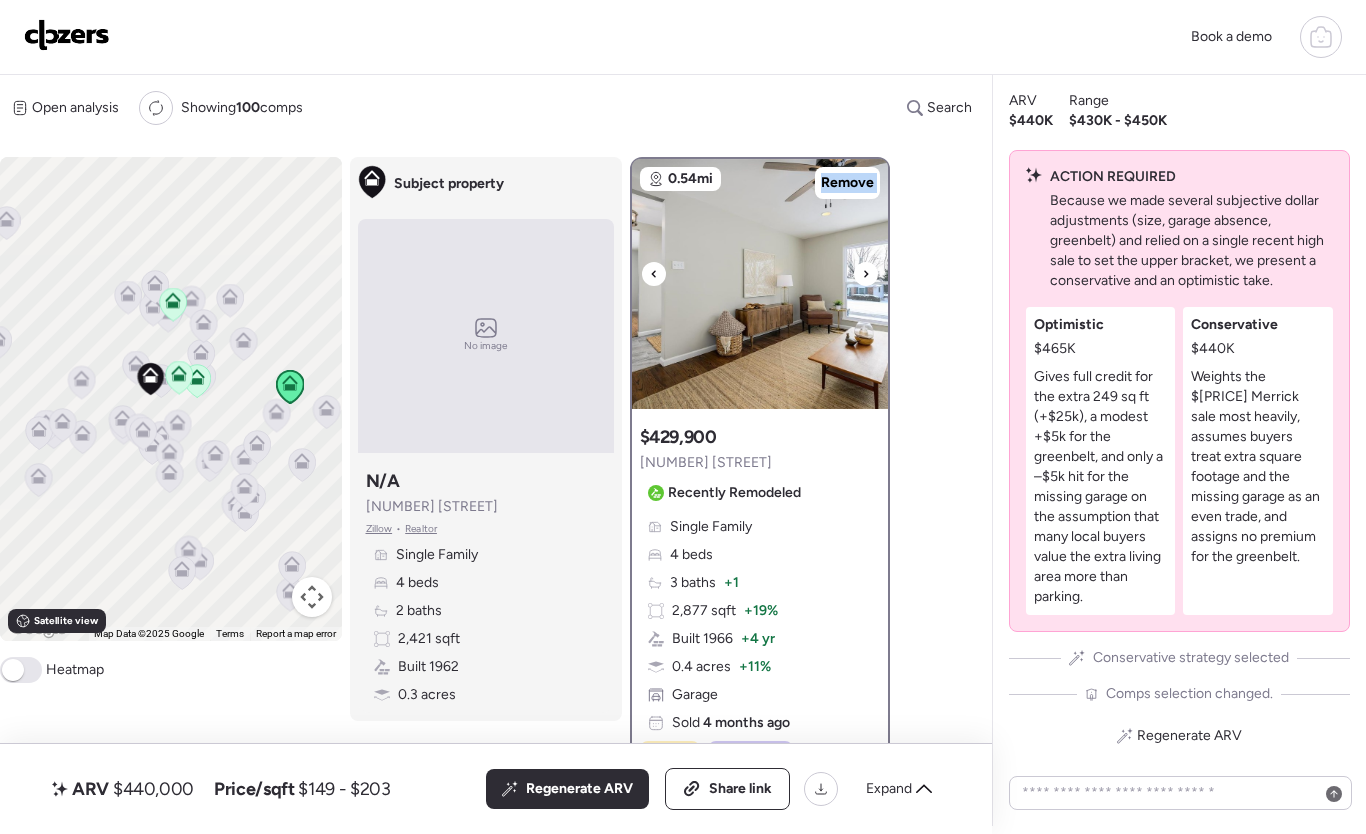 click 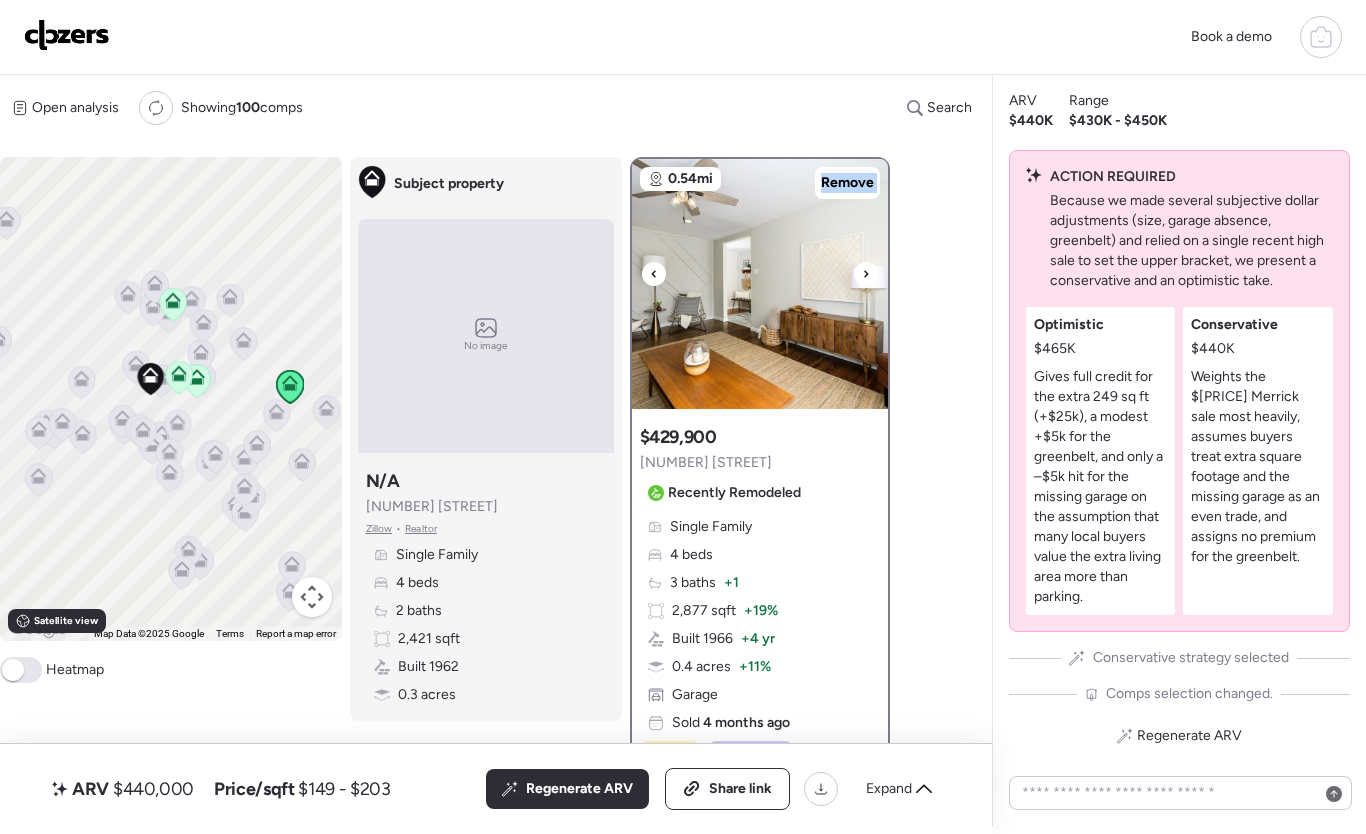 click 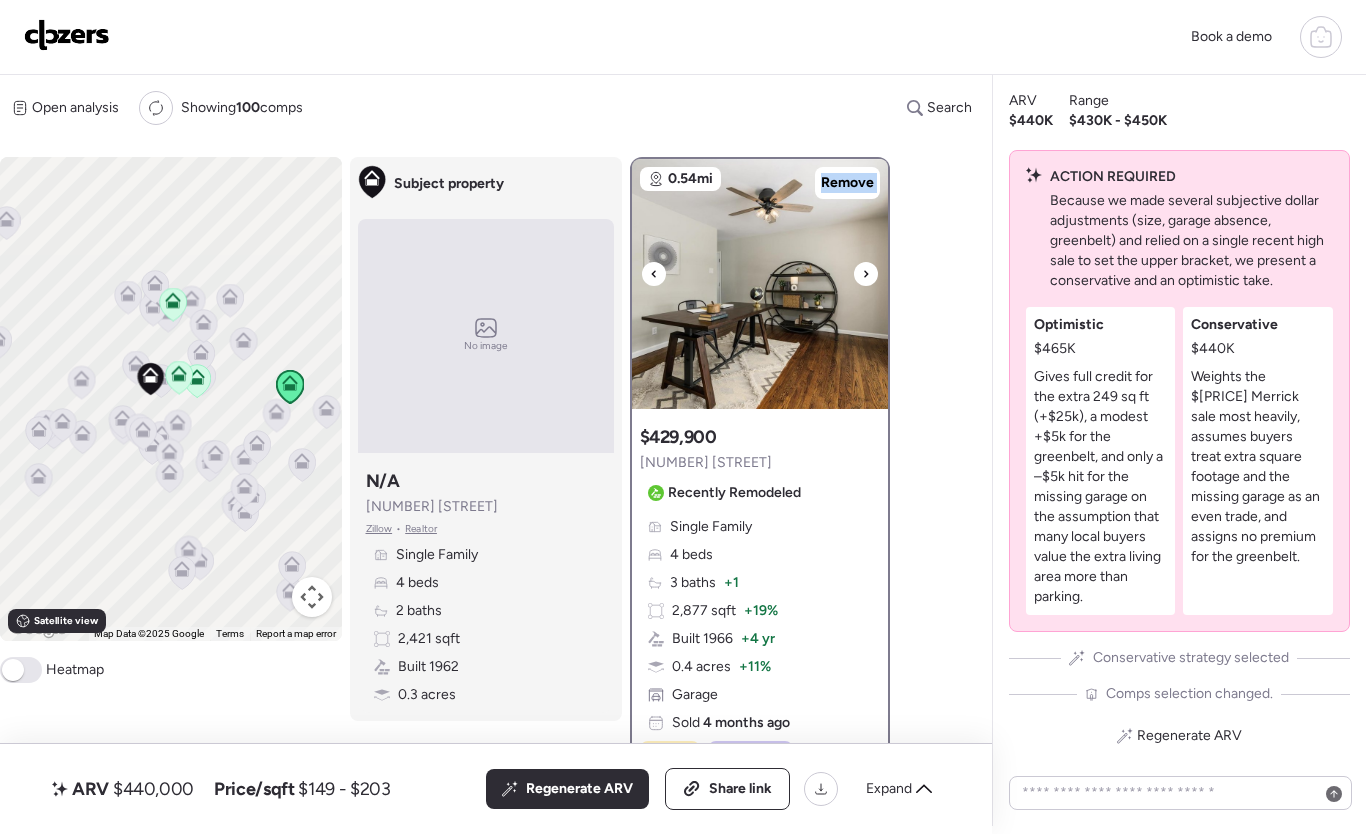 click 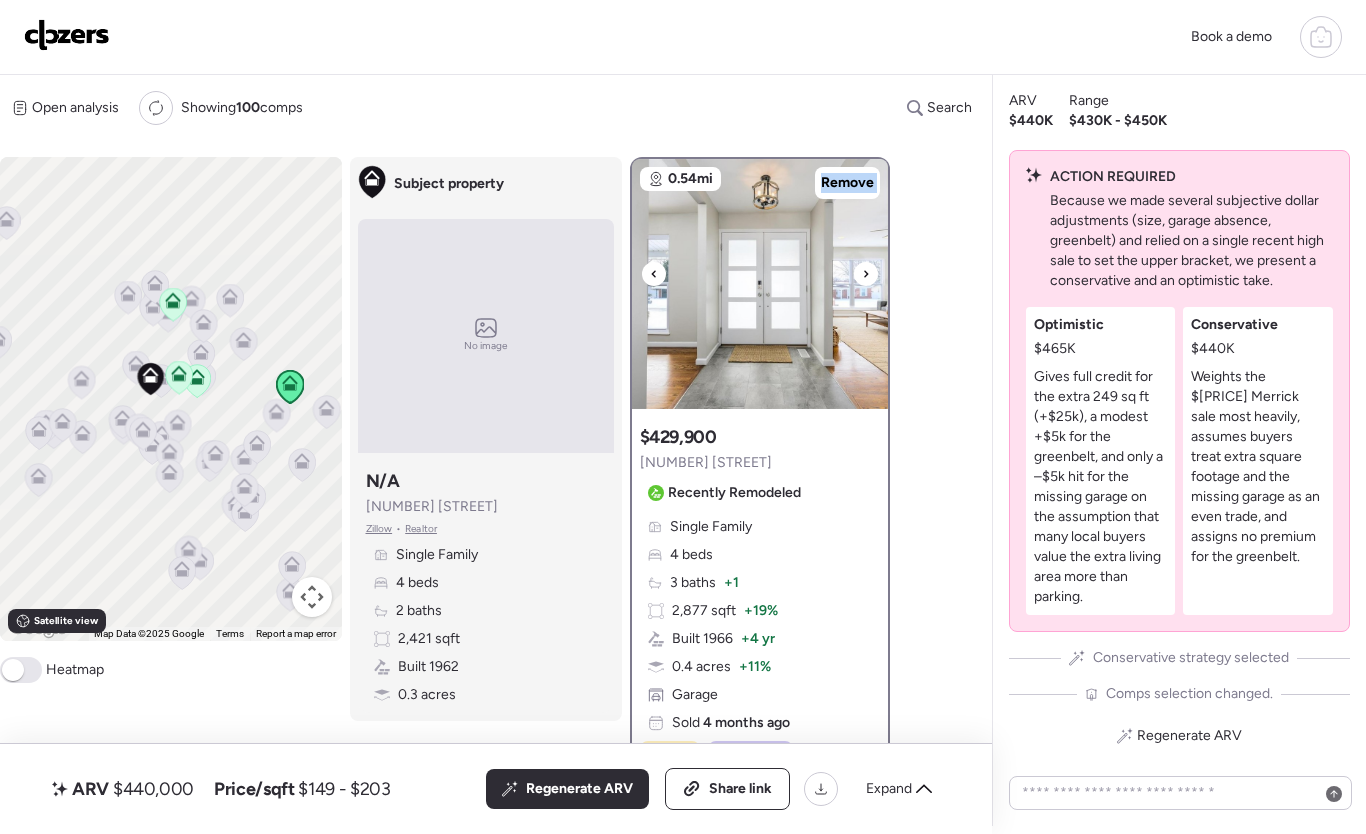 click 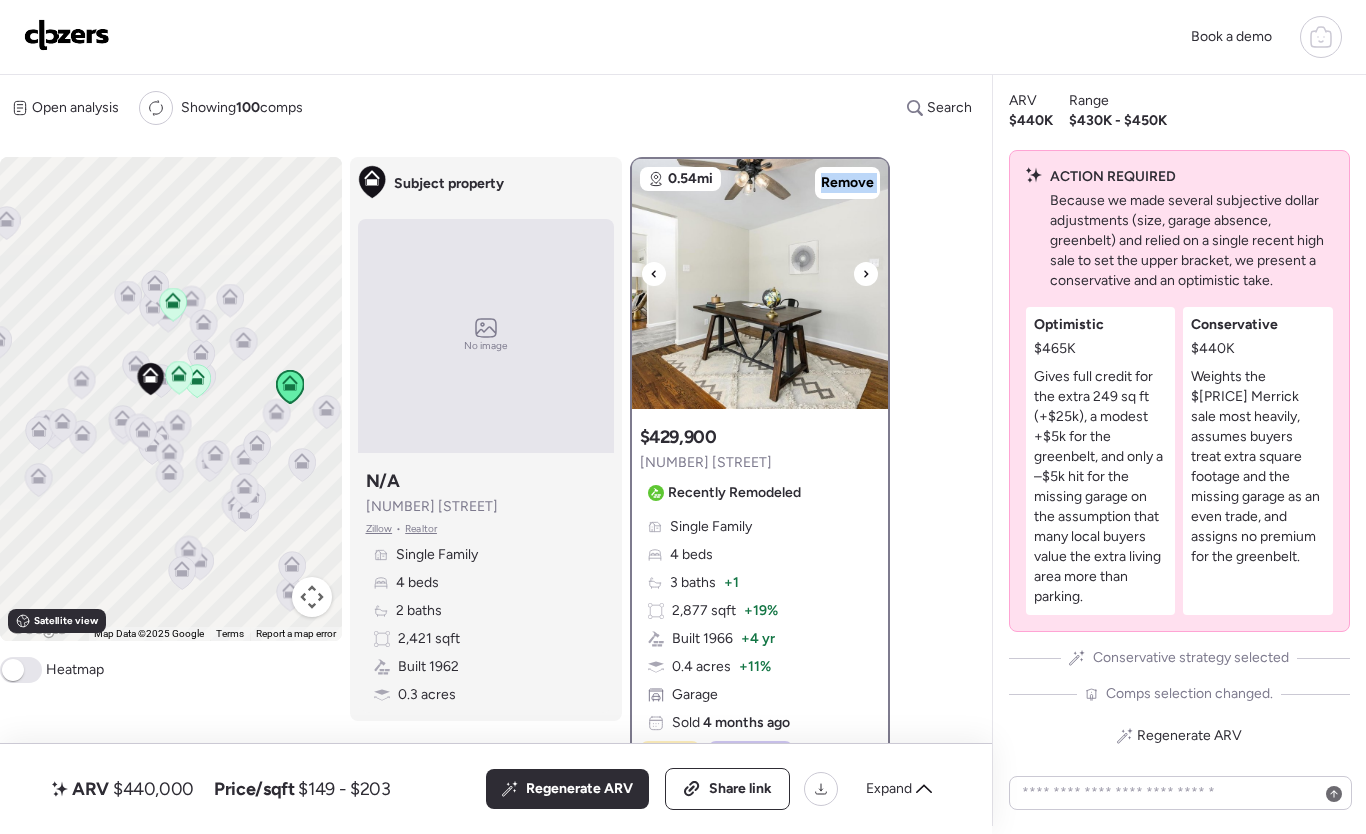 click 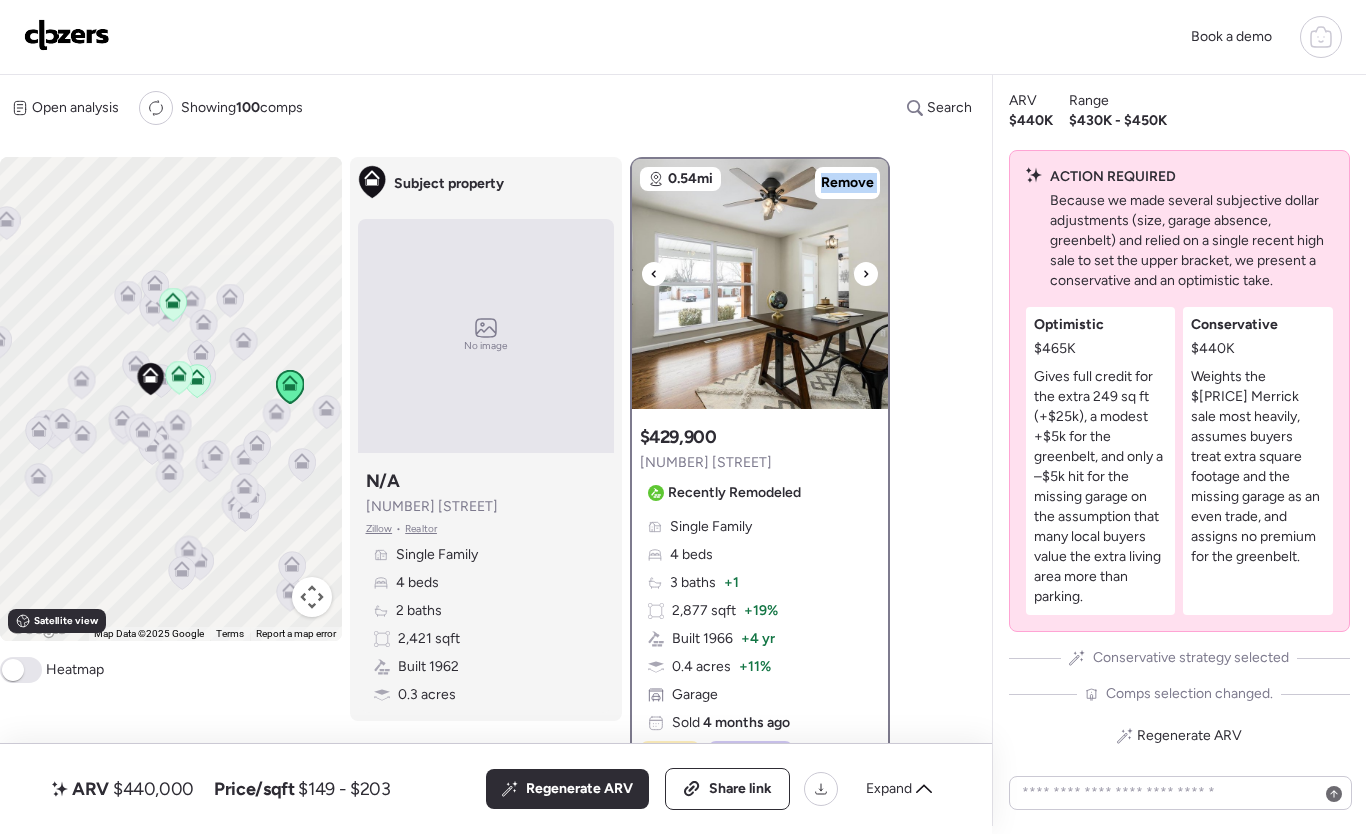 click 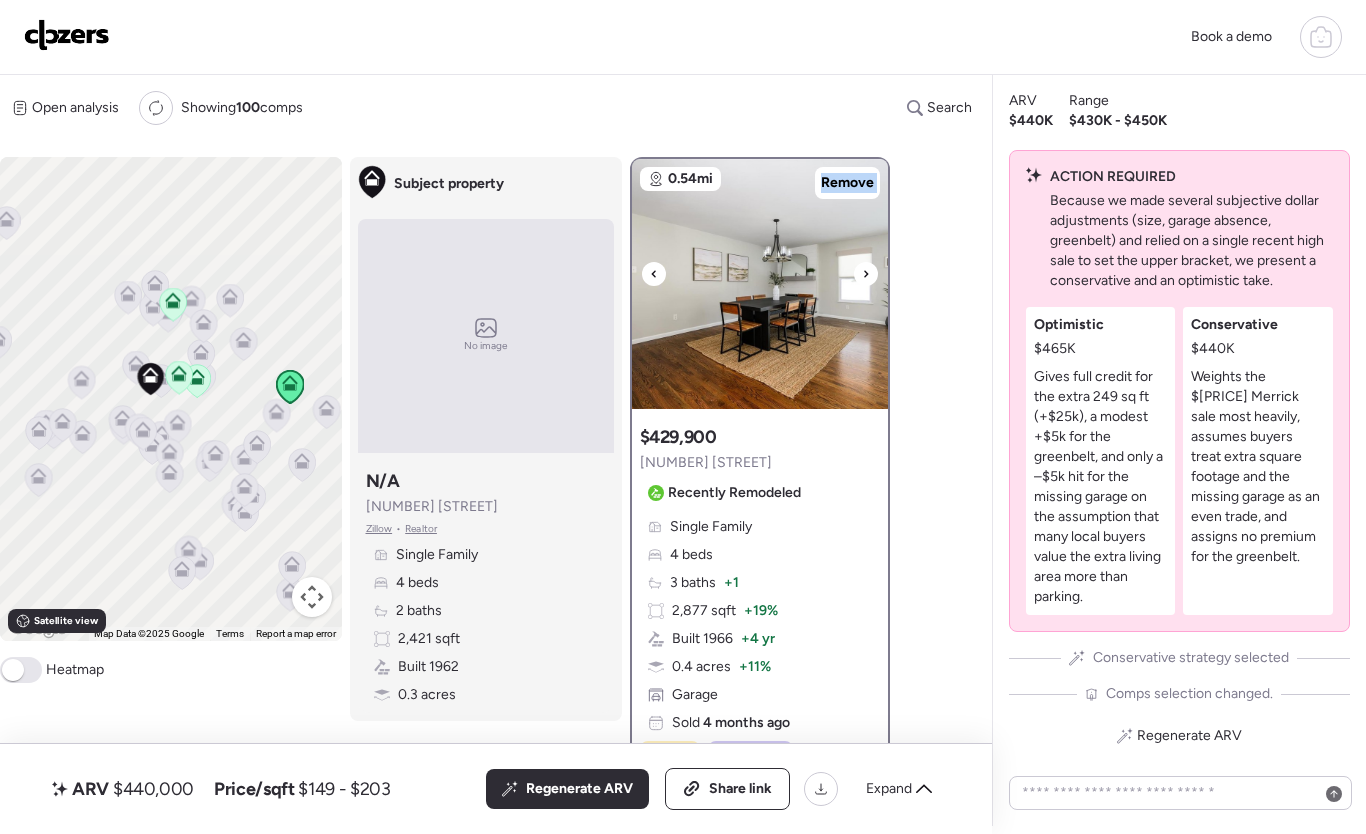 click 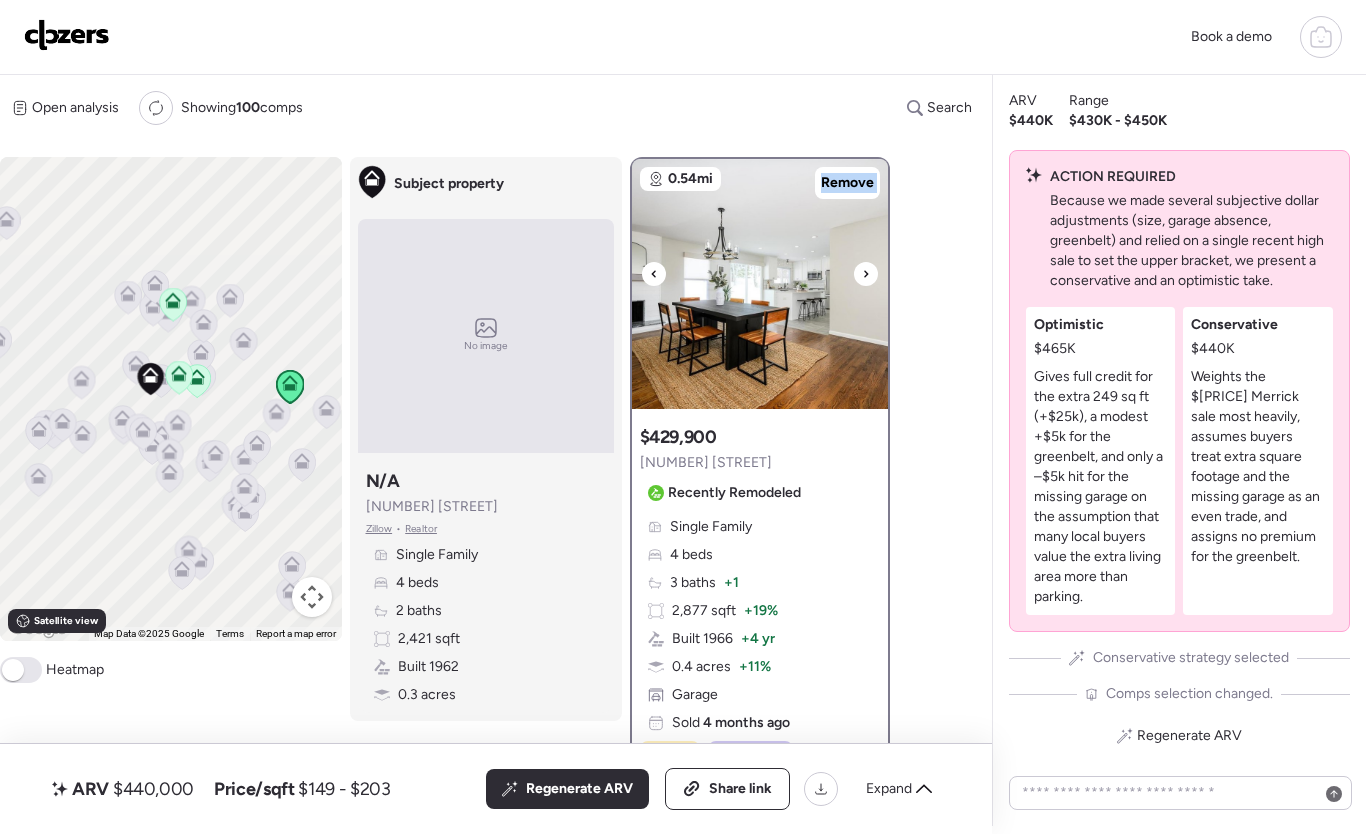 click 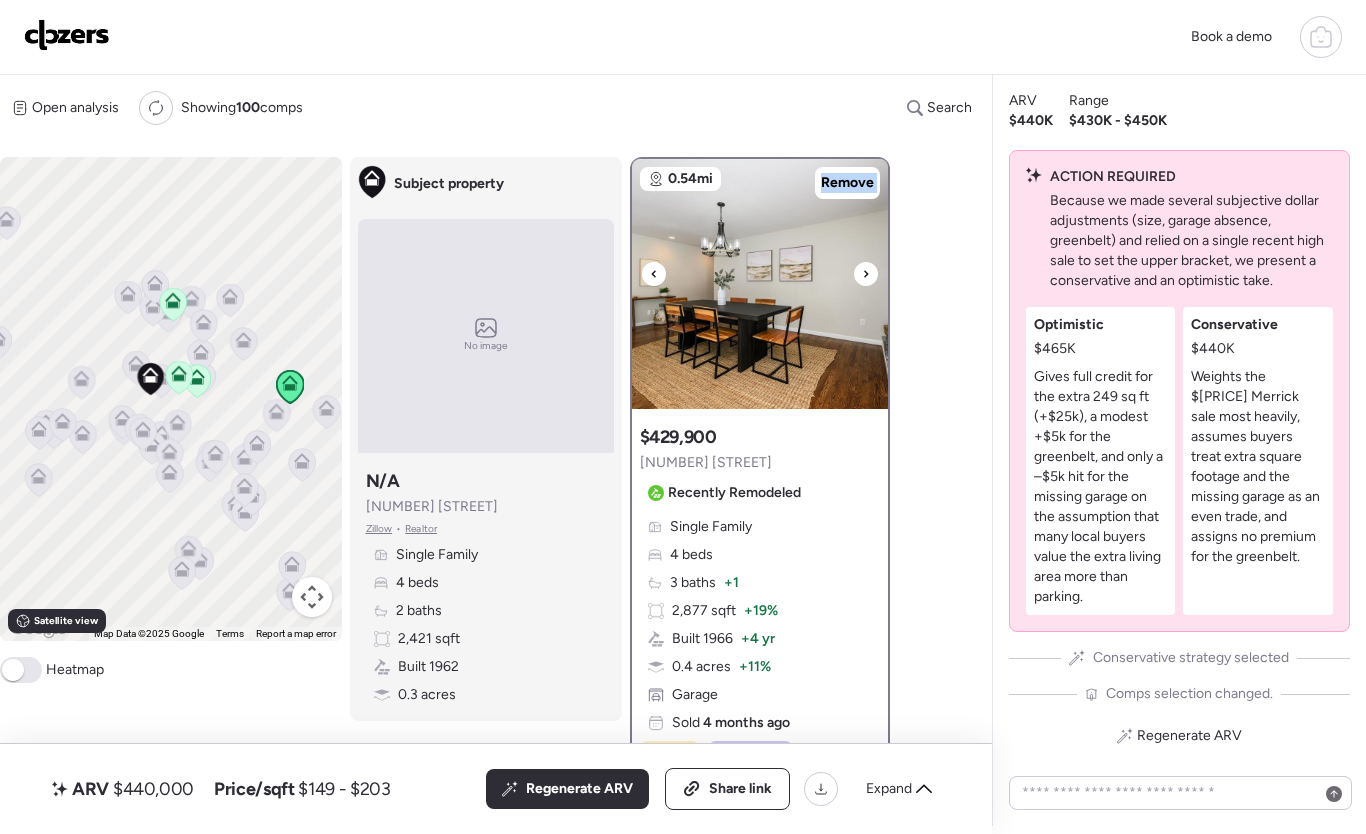 click 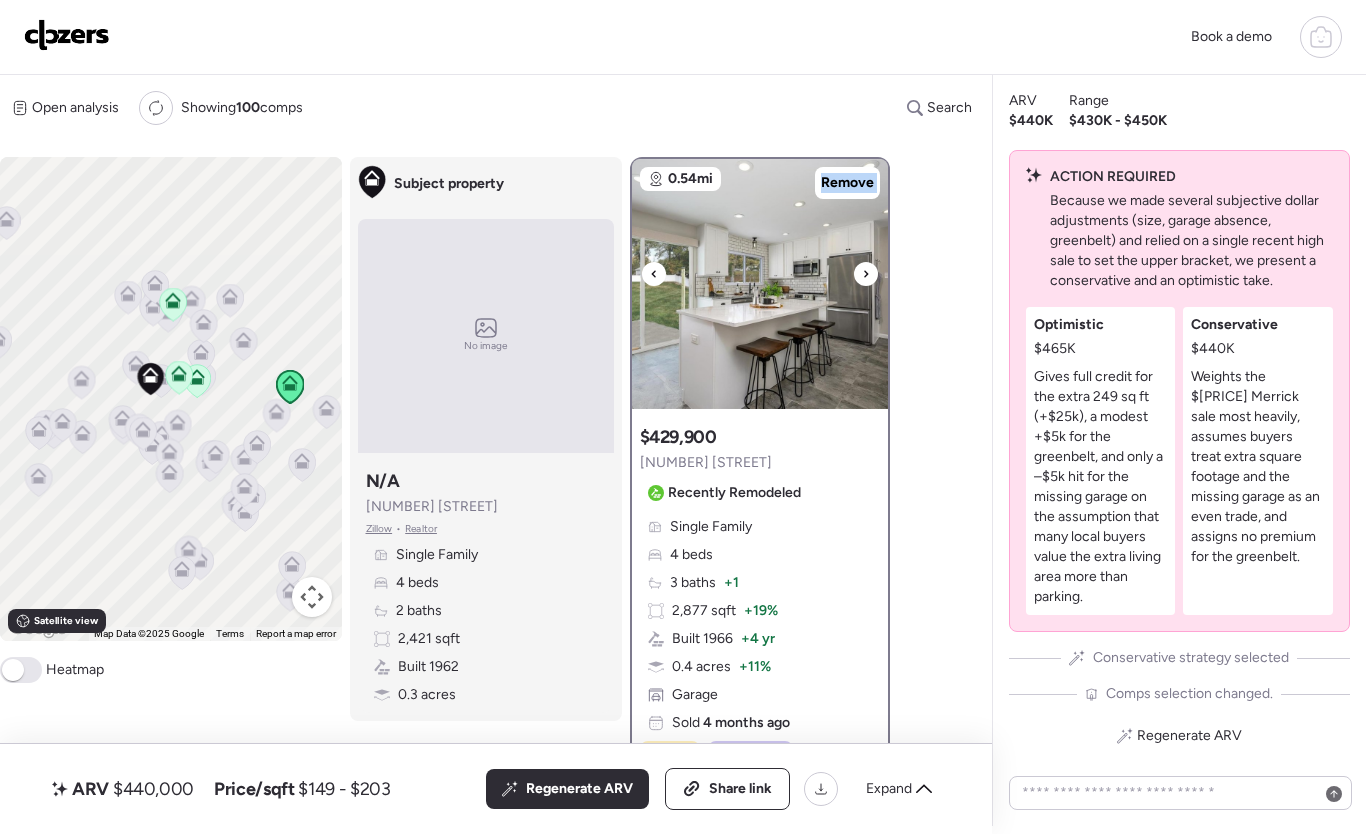click 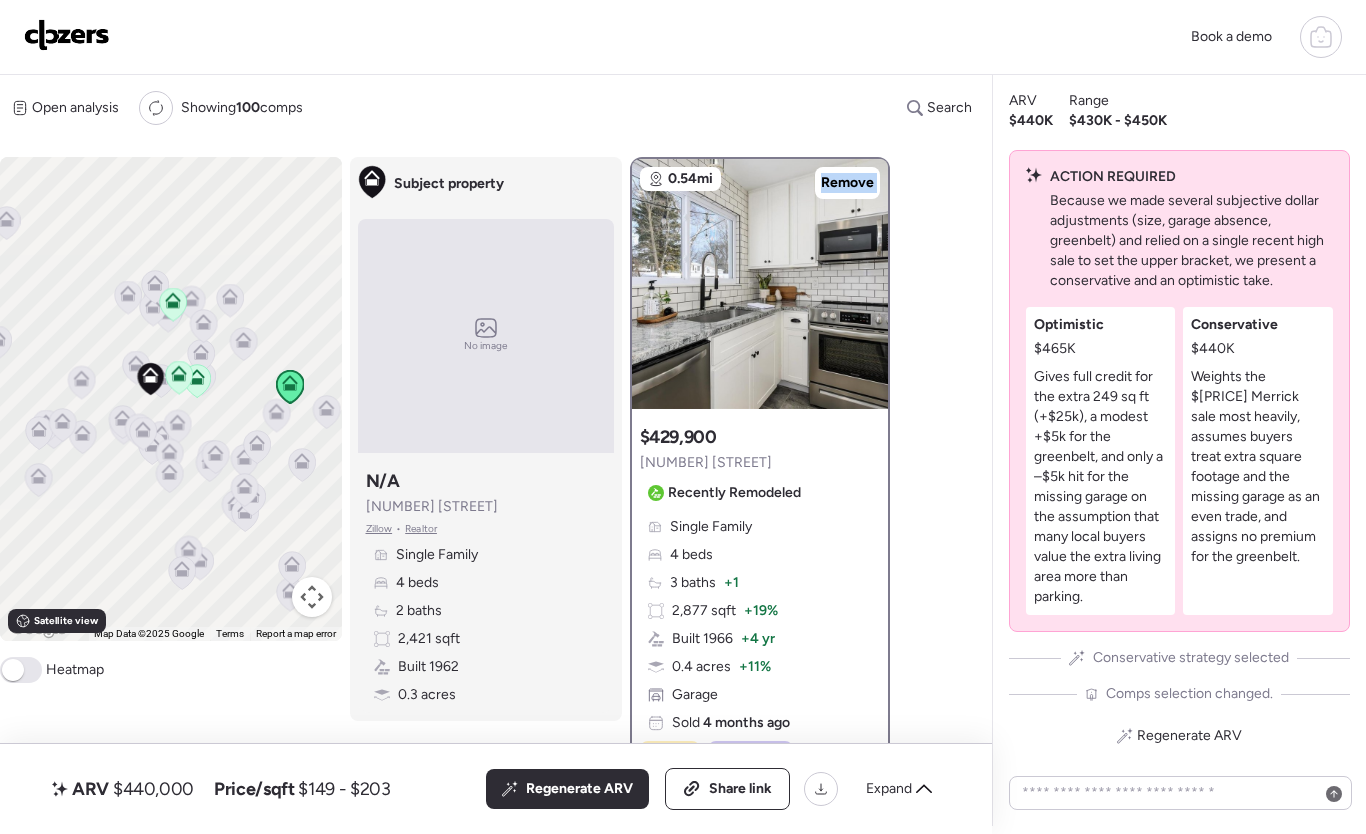 click 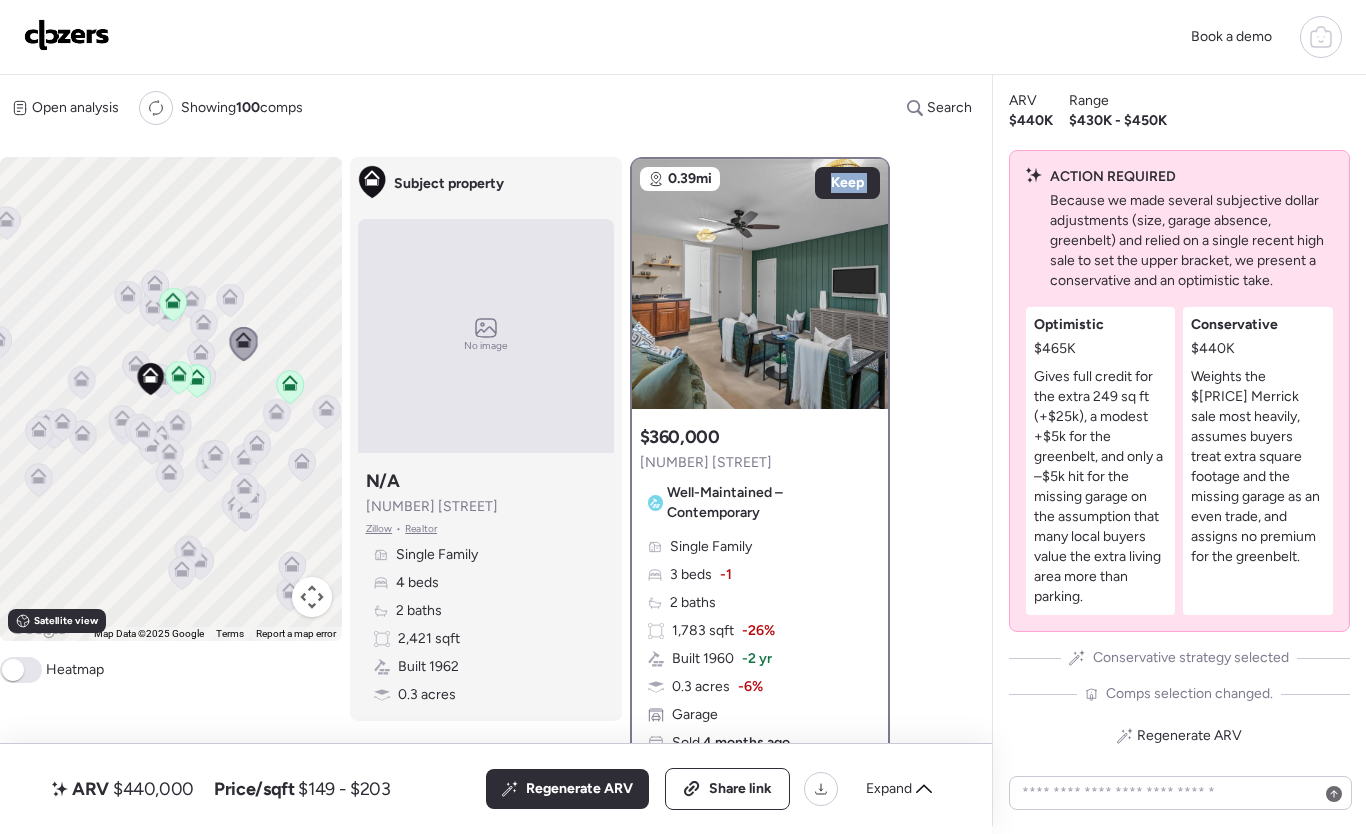 click 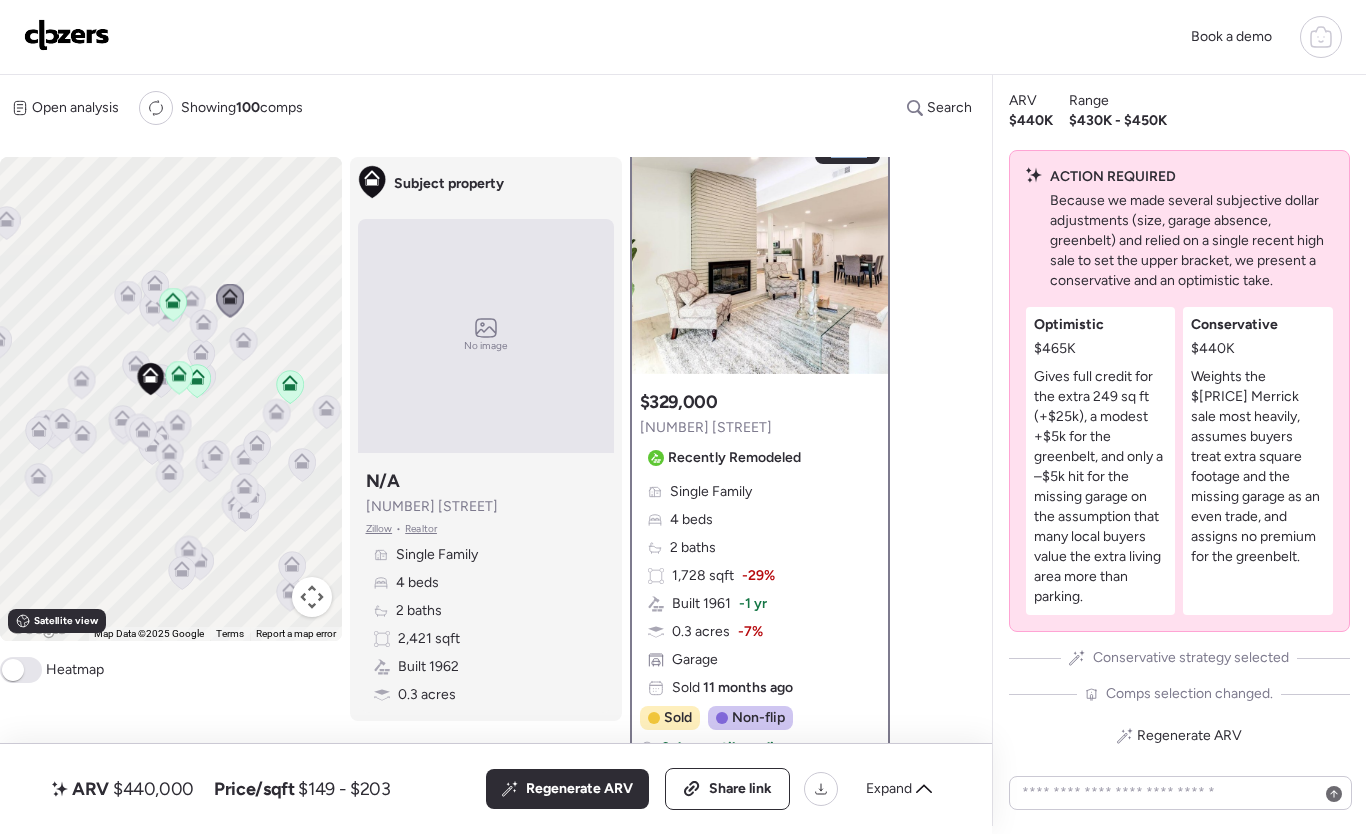 scroll, scrollTop: 0, scrollLeft: 0, axis: both 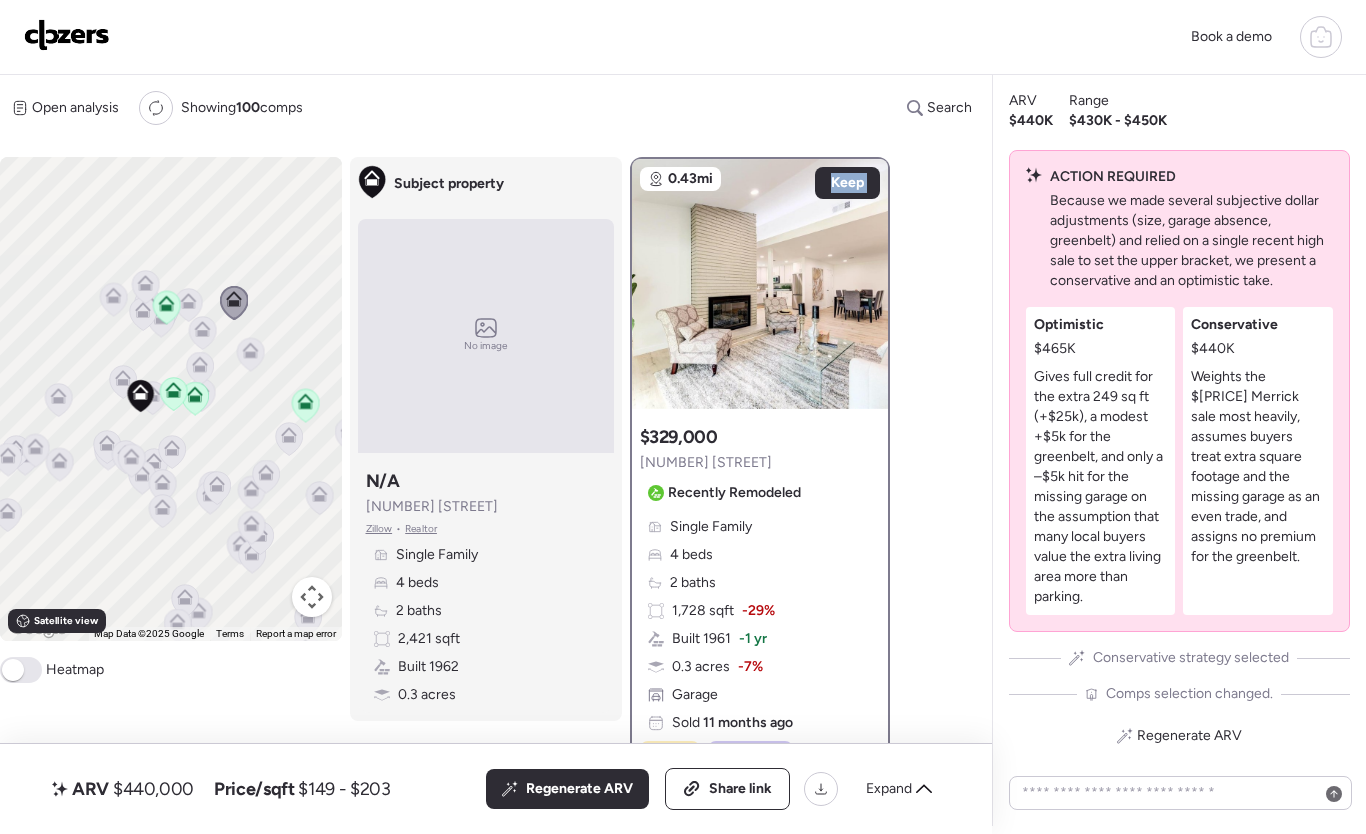 click 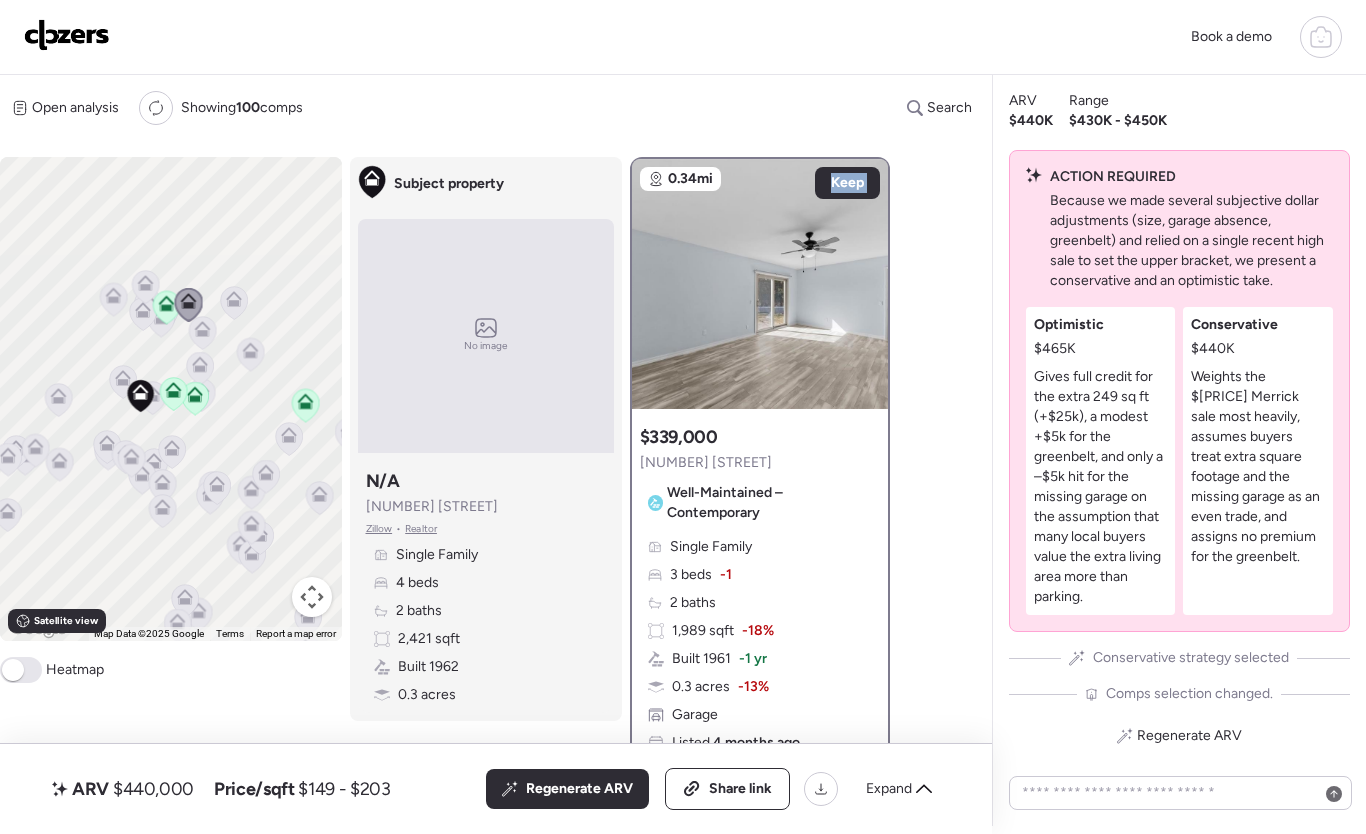 click 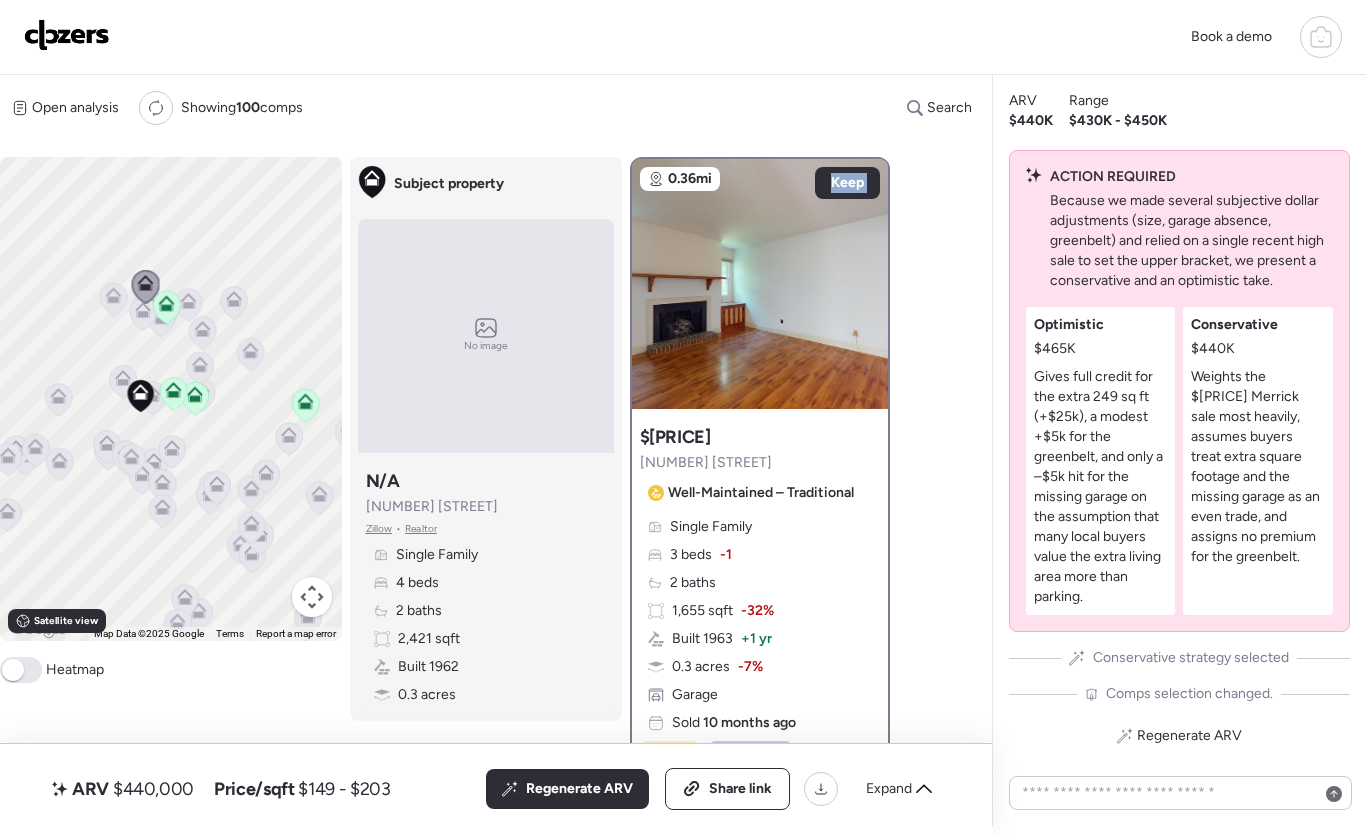 click 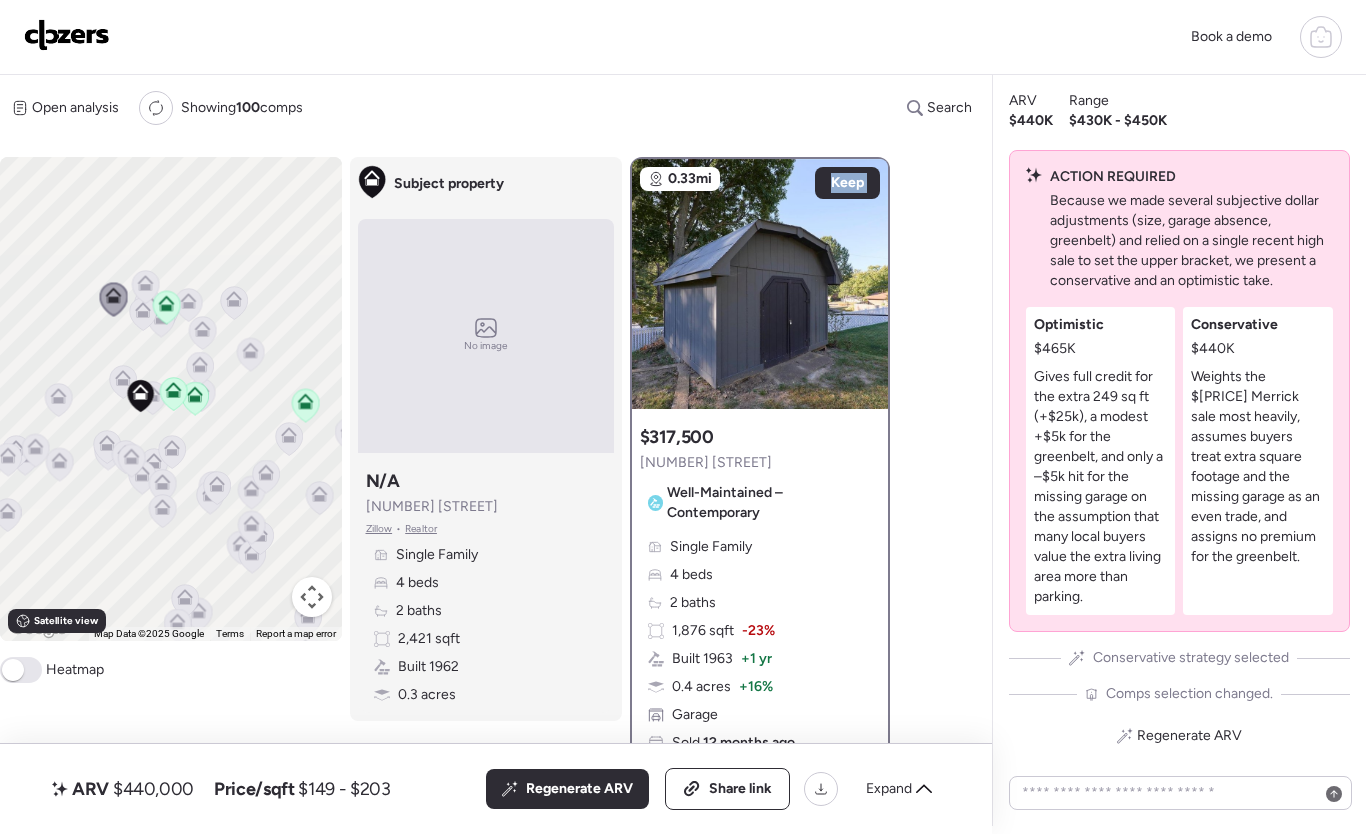 click 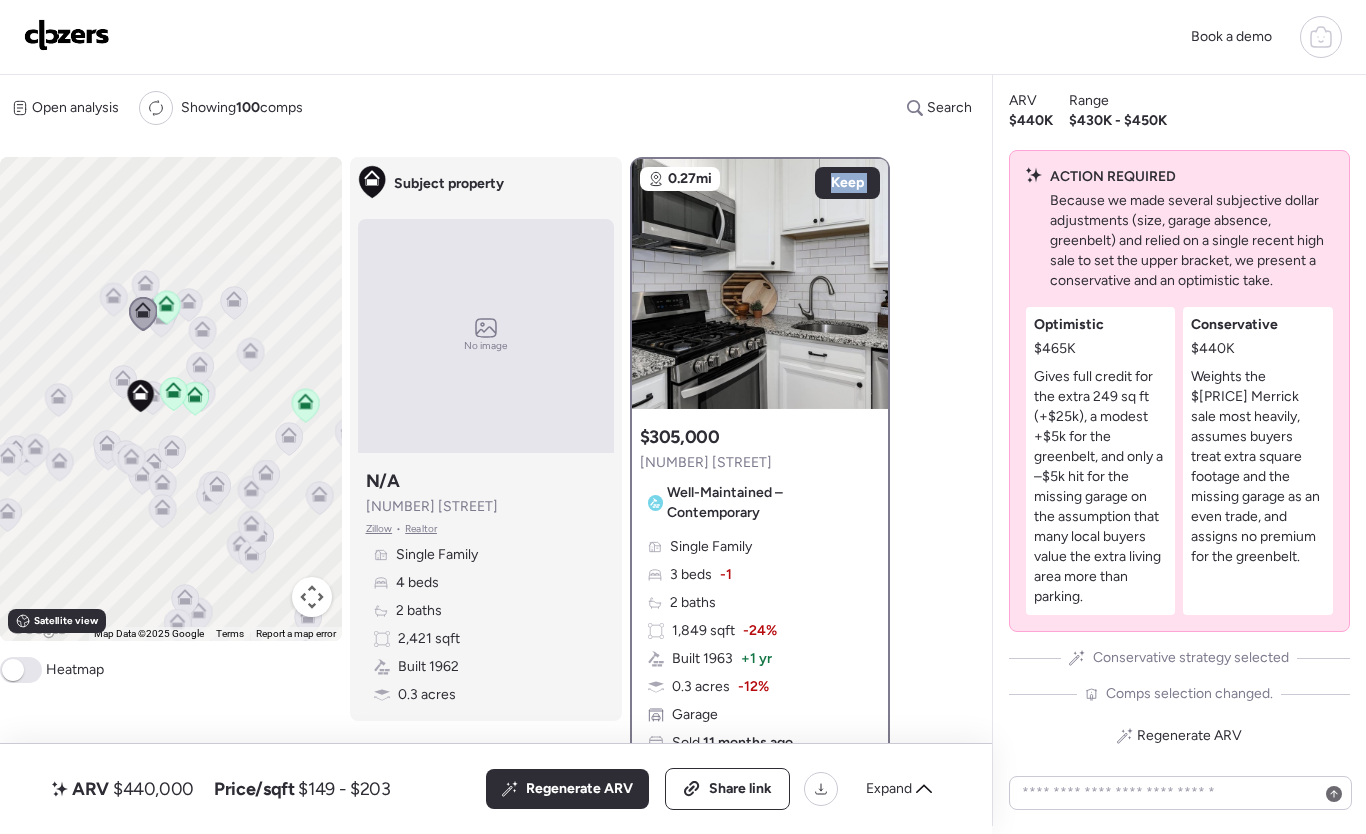 click 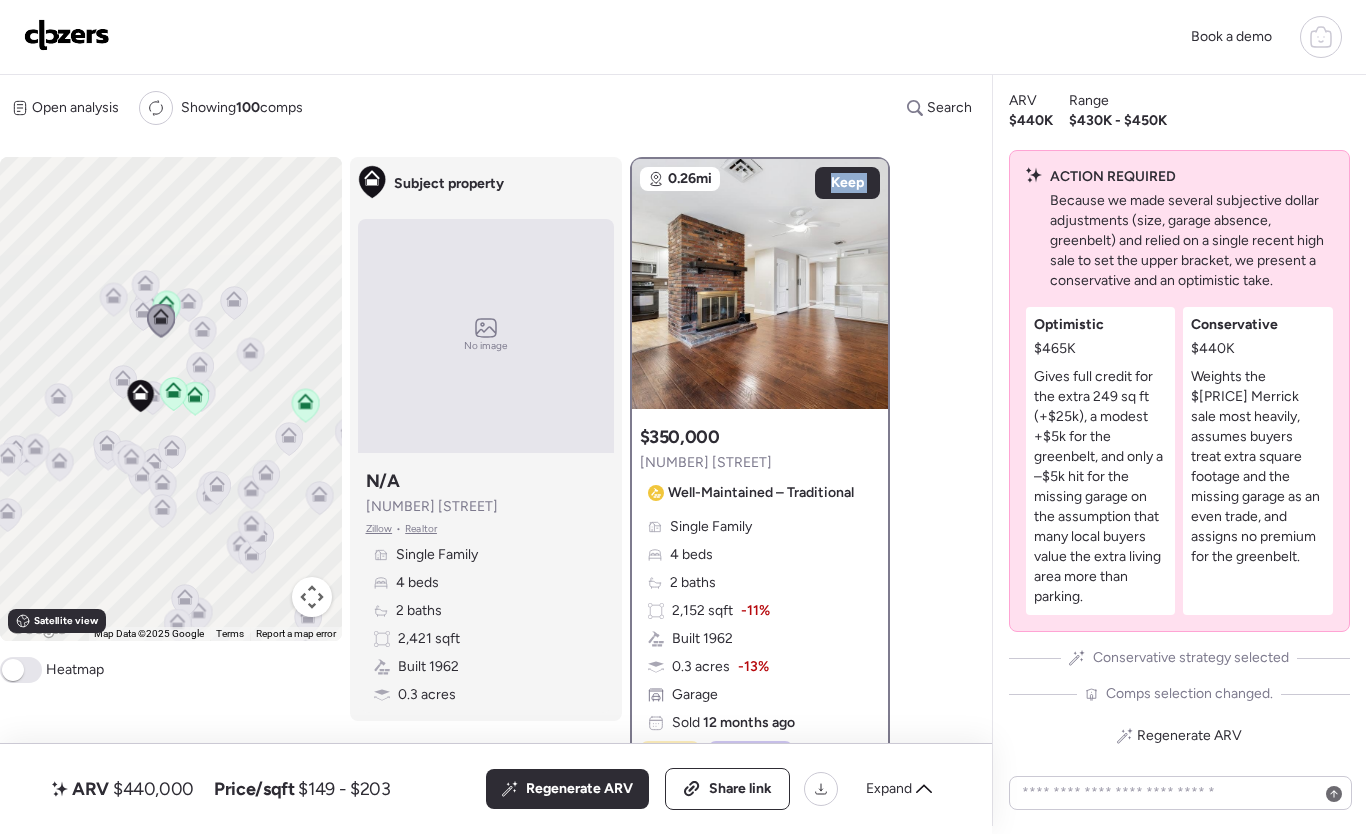 click 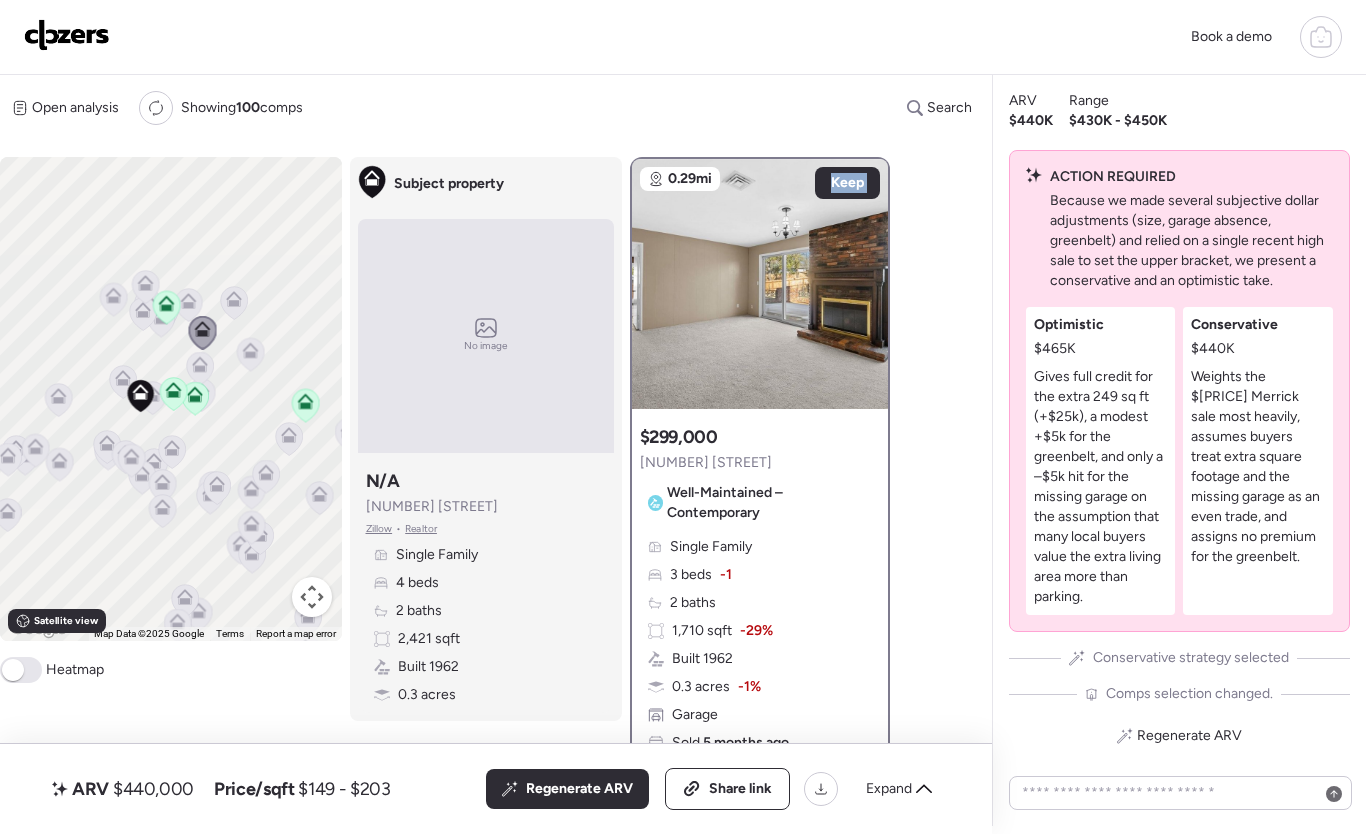 click 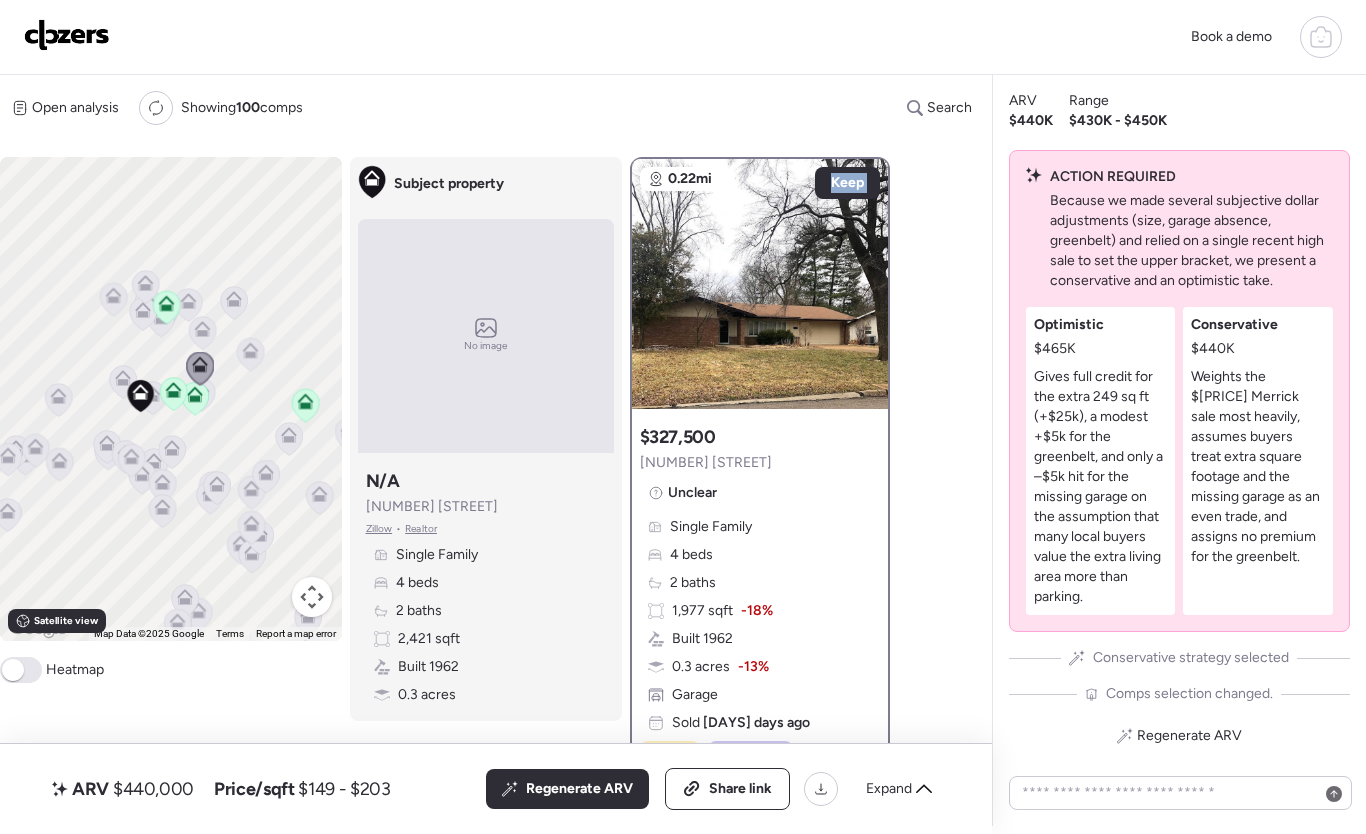 click 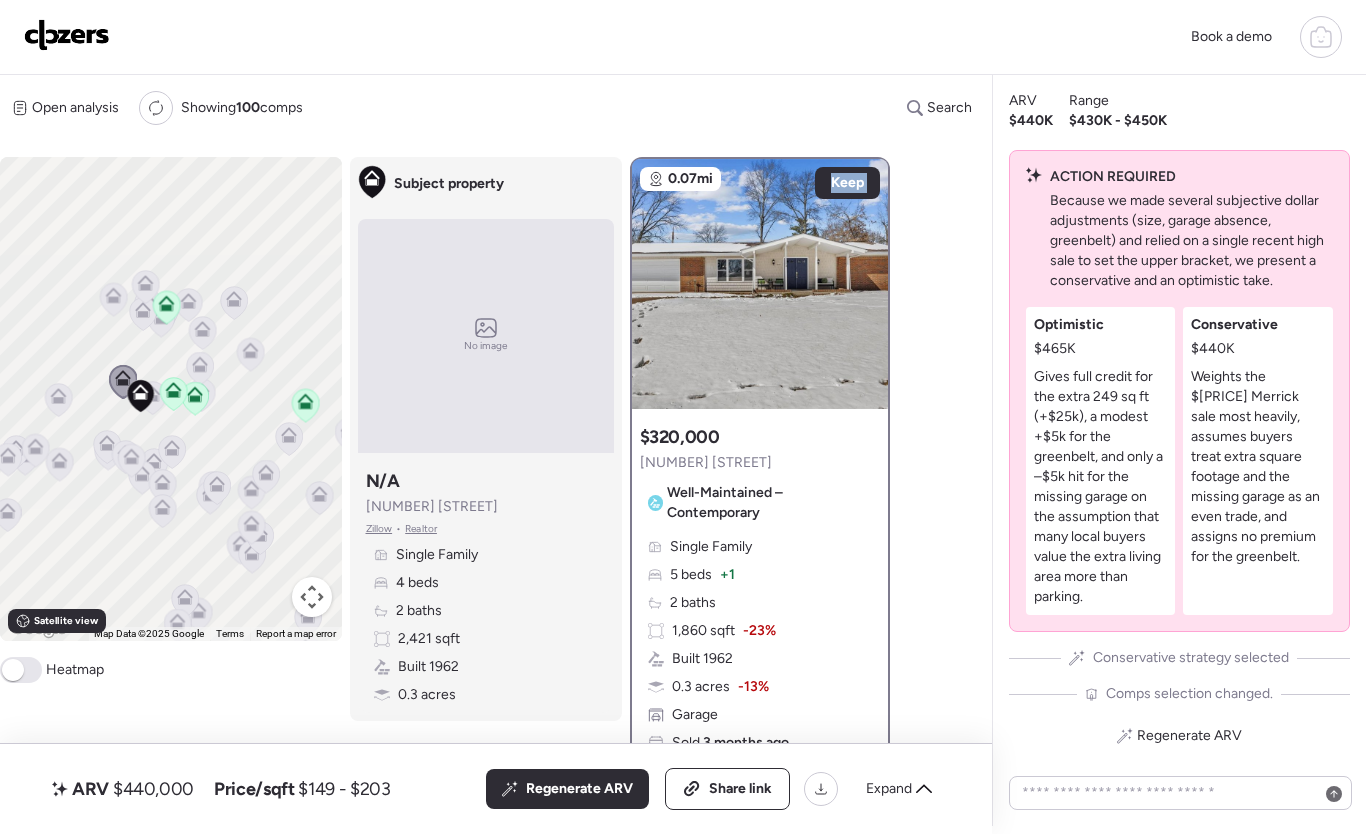 click 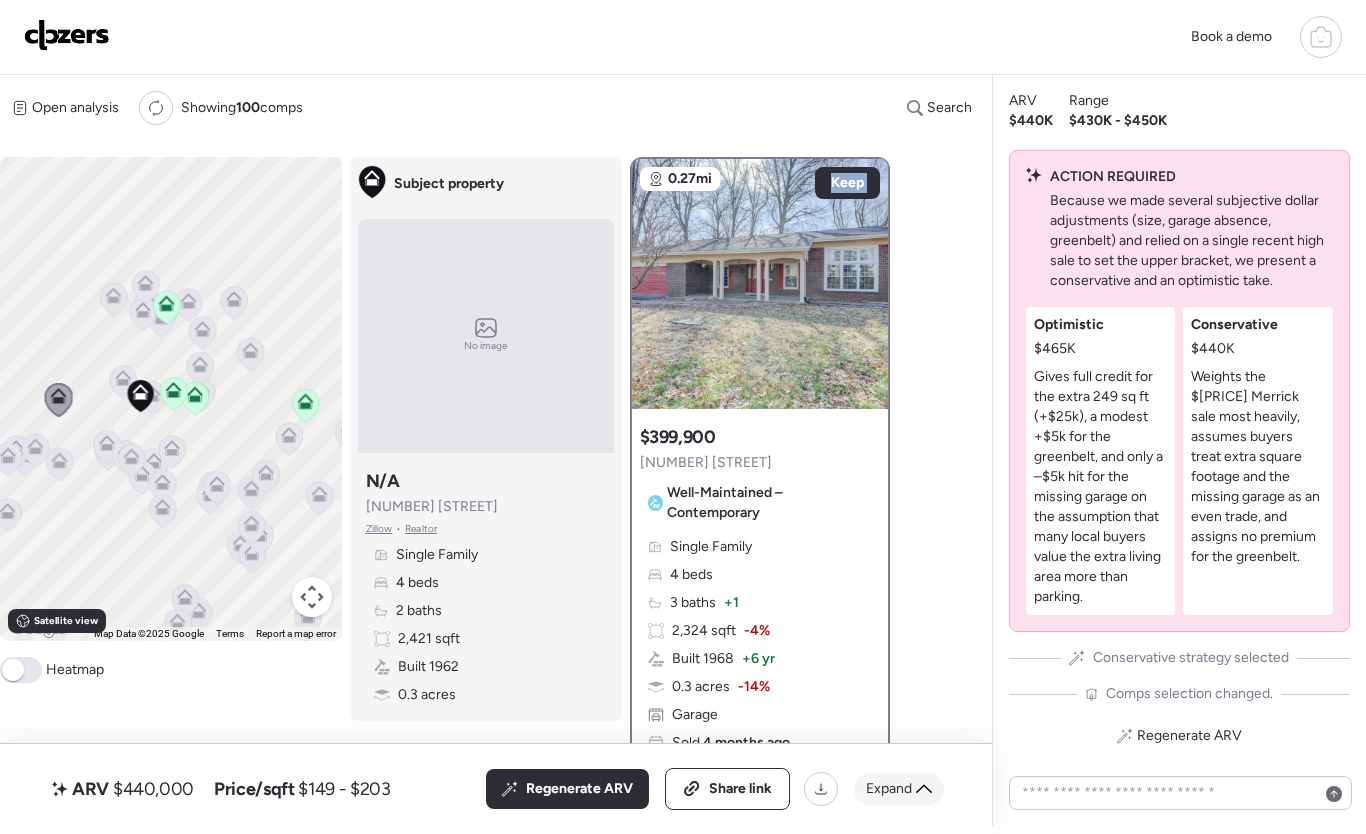 click on "Expand" at bounding box center [889, 789] 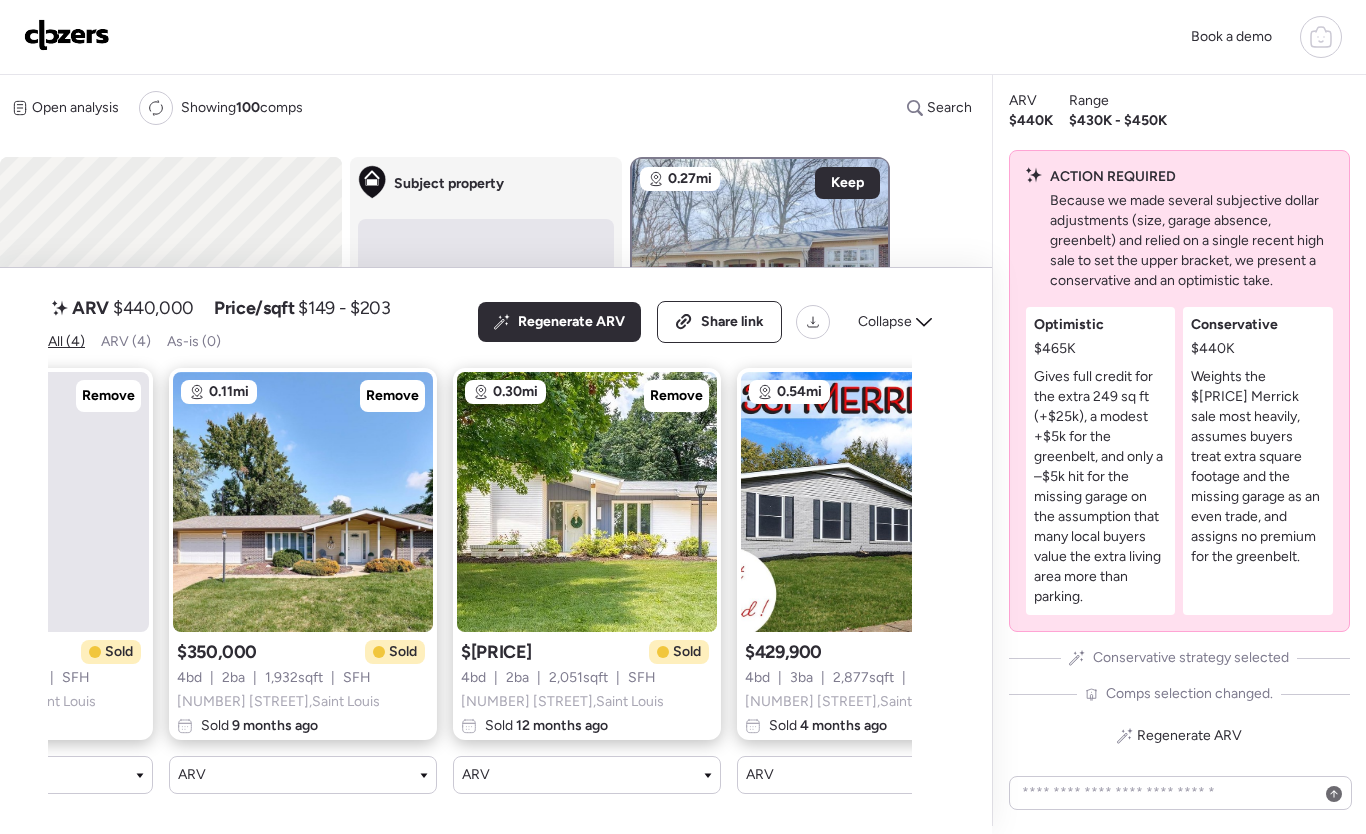 scroll, scrollTop: 0, scrollLeft: 65, axis: horizontal 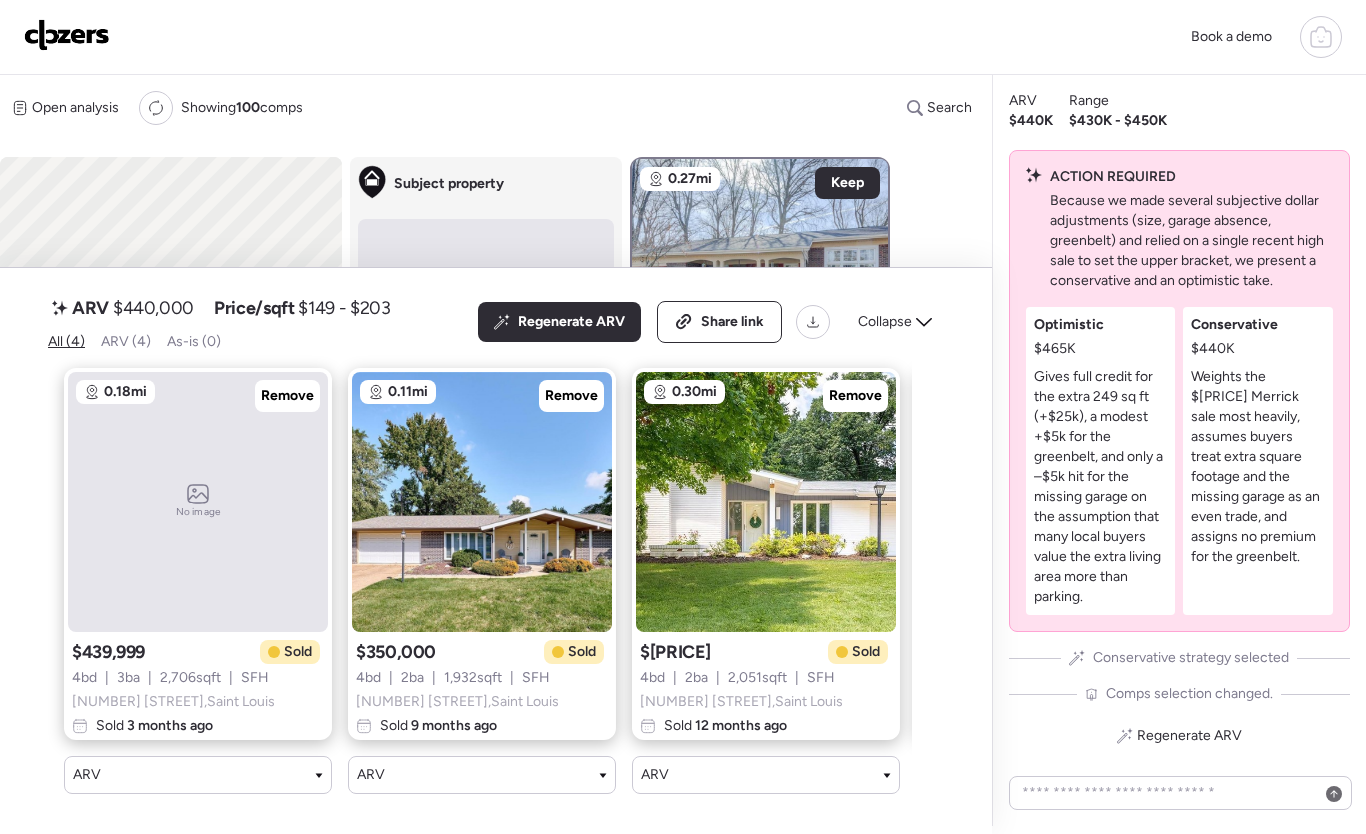 click on "[NUMBER] [STREET] ,  [CITY]" at bounding box center [173, 702] 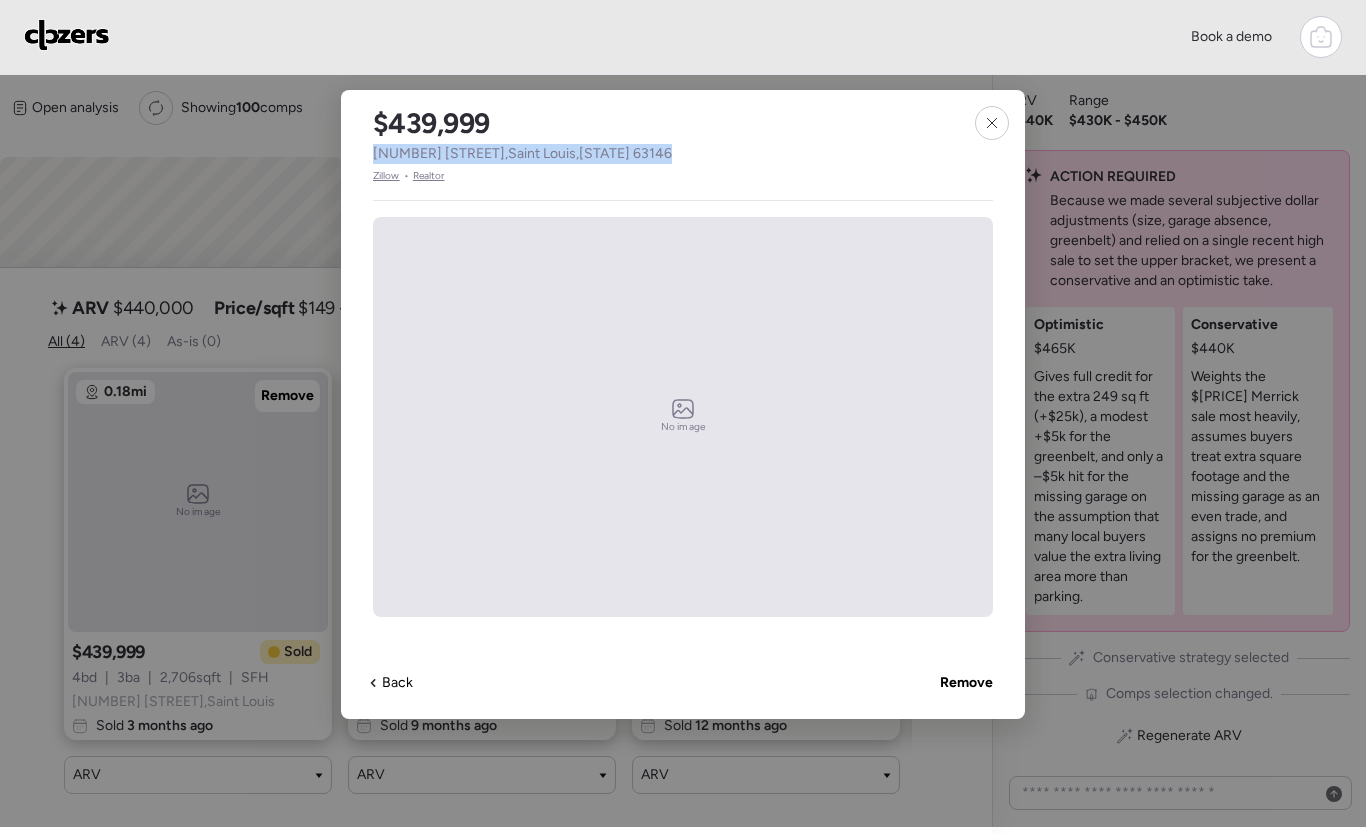 drag, startPoint x: 642, startPoint y: 146, endPoint x: 361, endPoint y: 150, distance: 281.02847 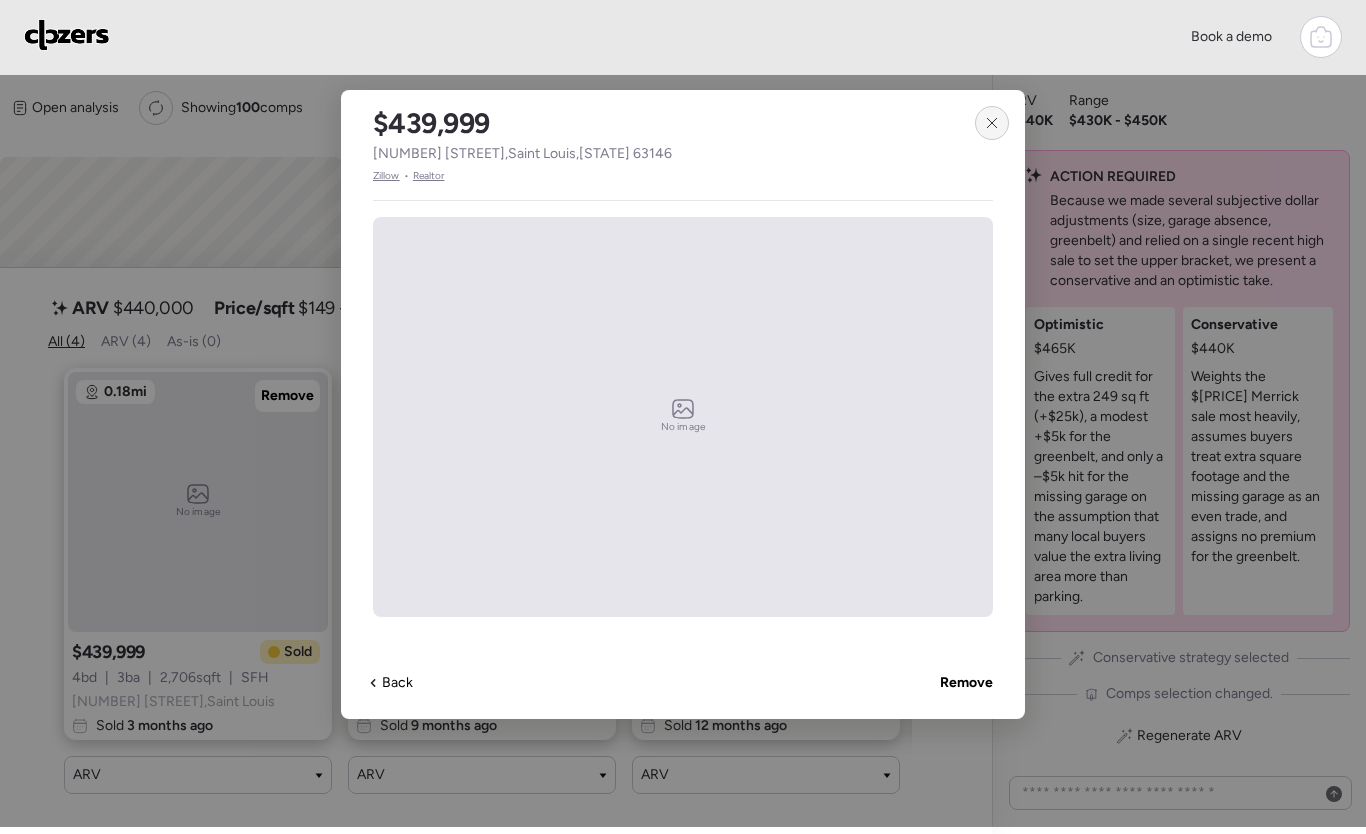 click 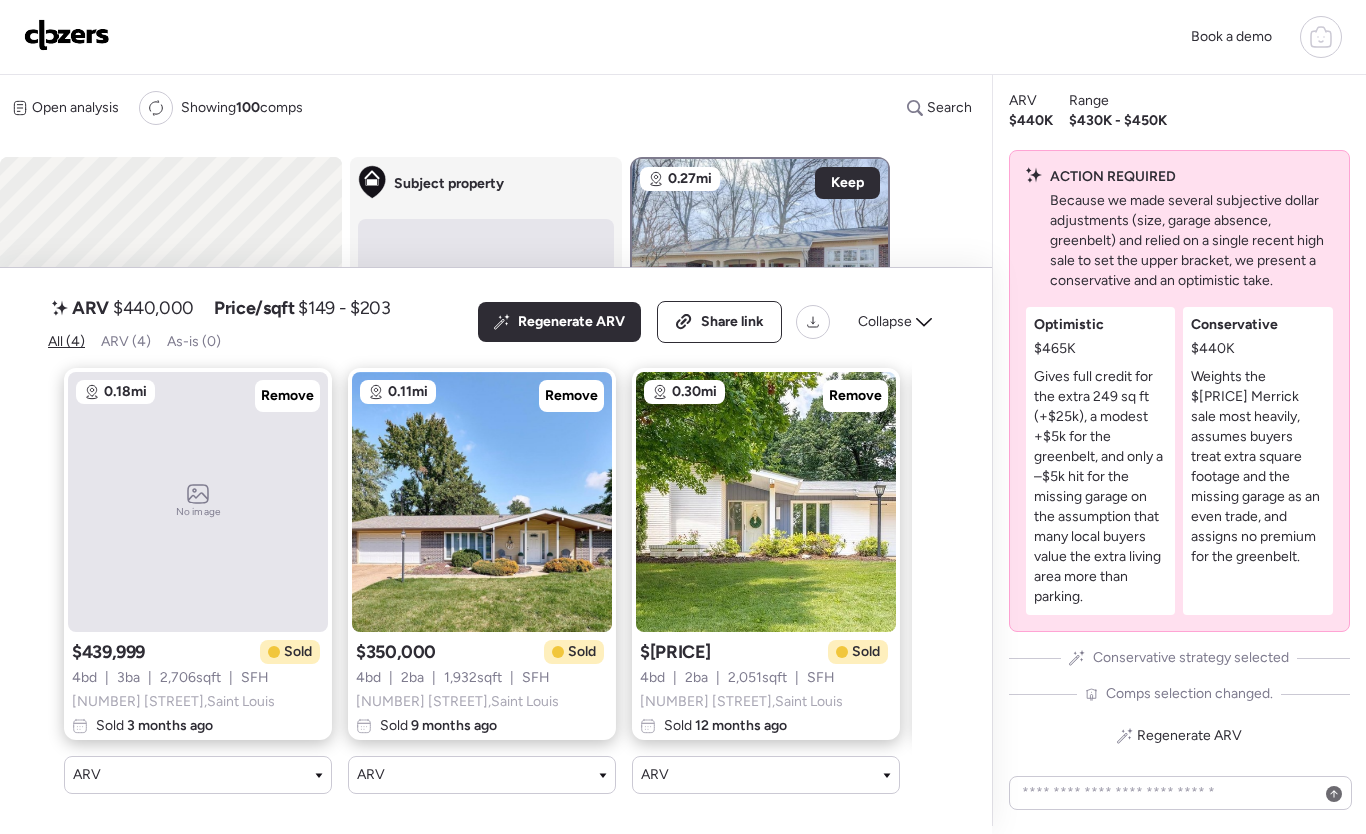 scroll, scrollTop: 0, scrollLeft: 29, axis: horizontal 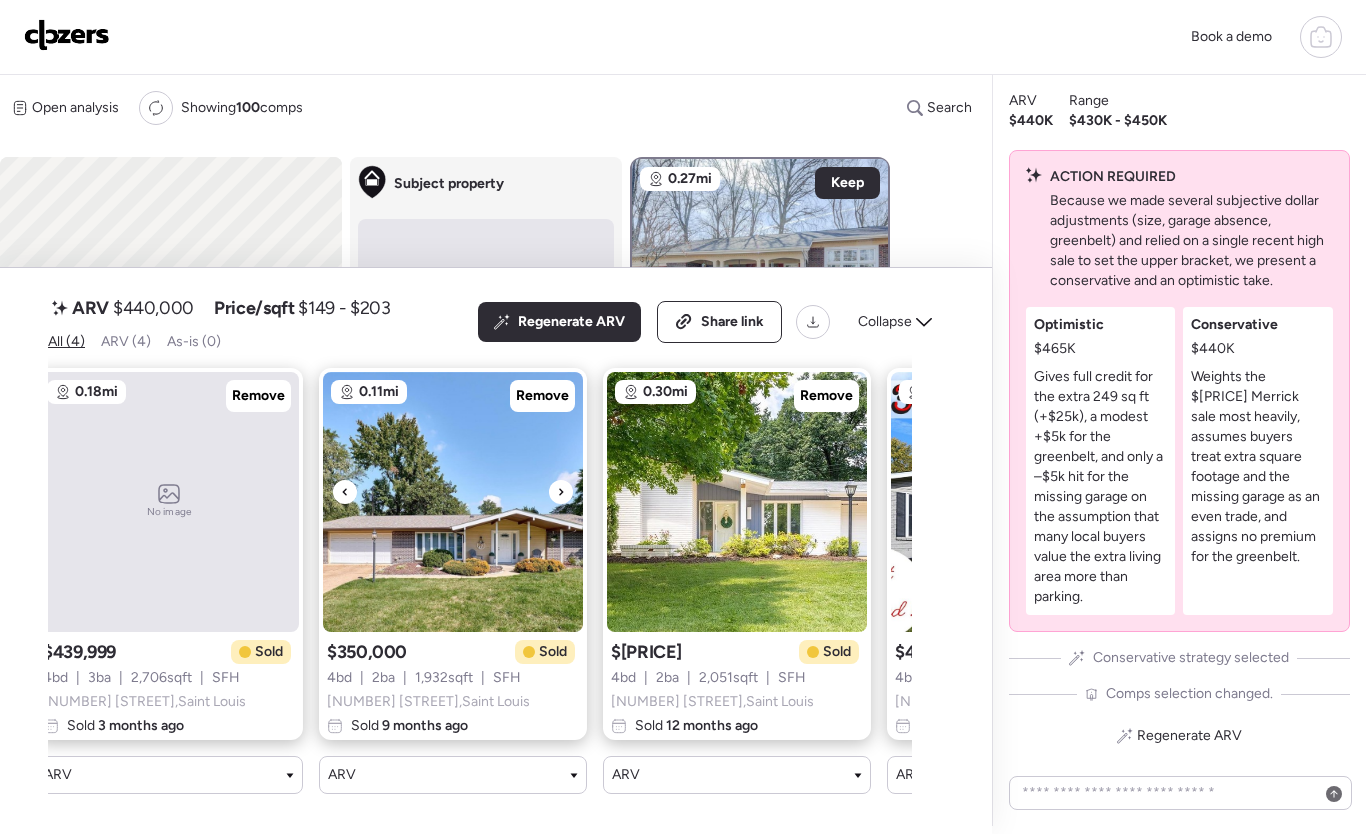 click at bounding box center [453, 502] 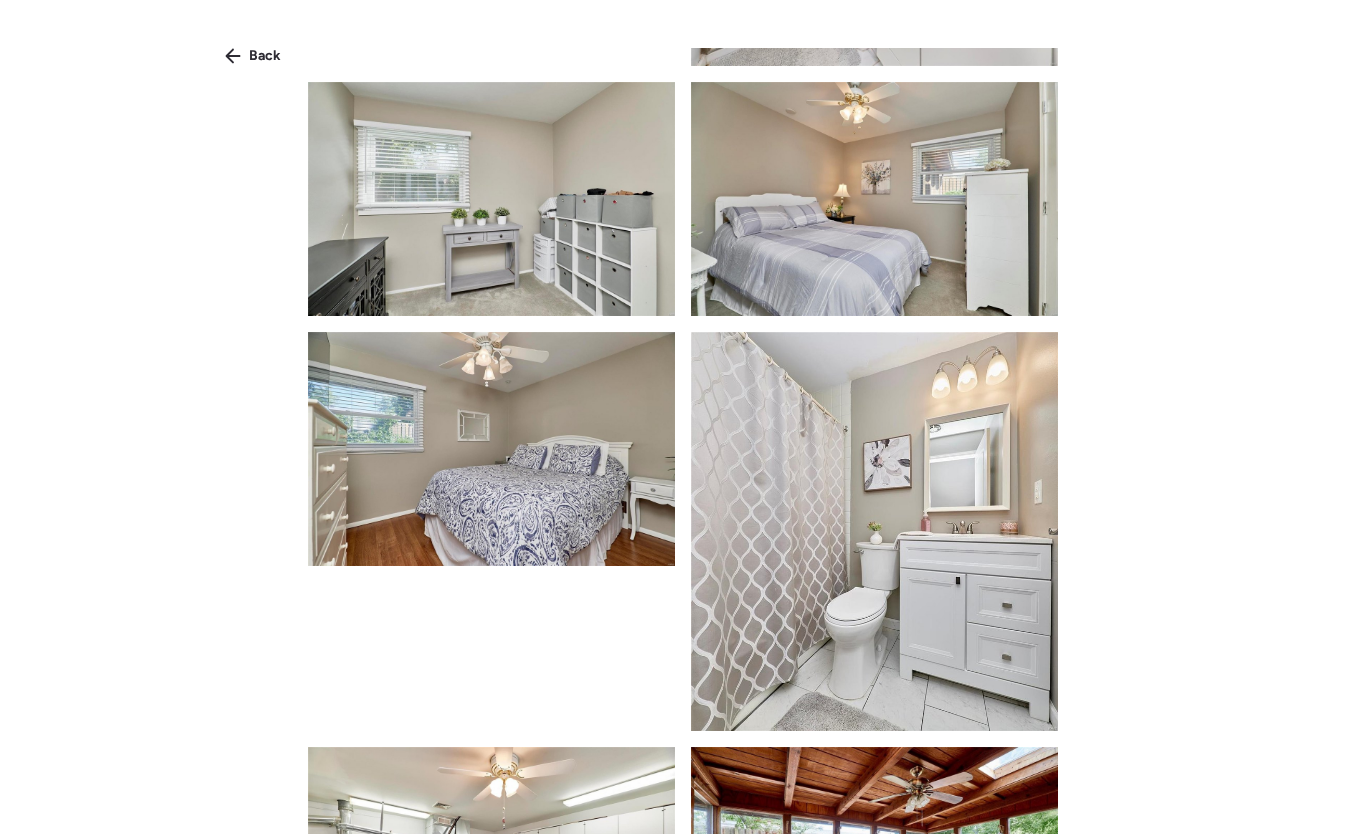 scroll, scrollTop: 1932, scrollLeft: 0, axis: vertical 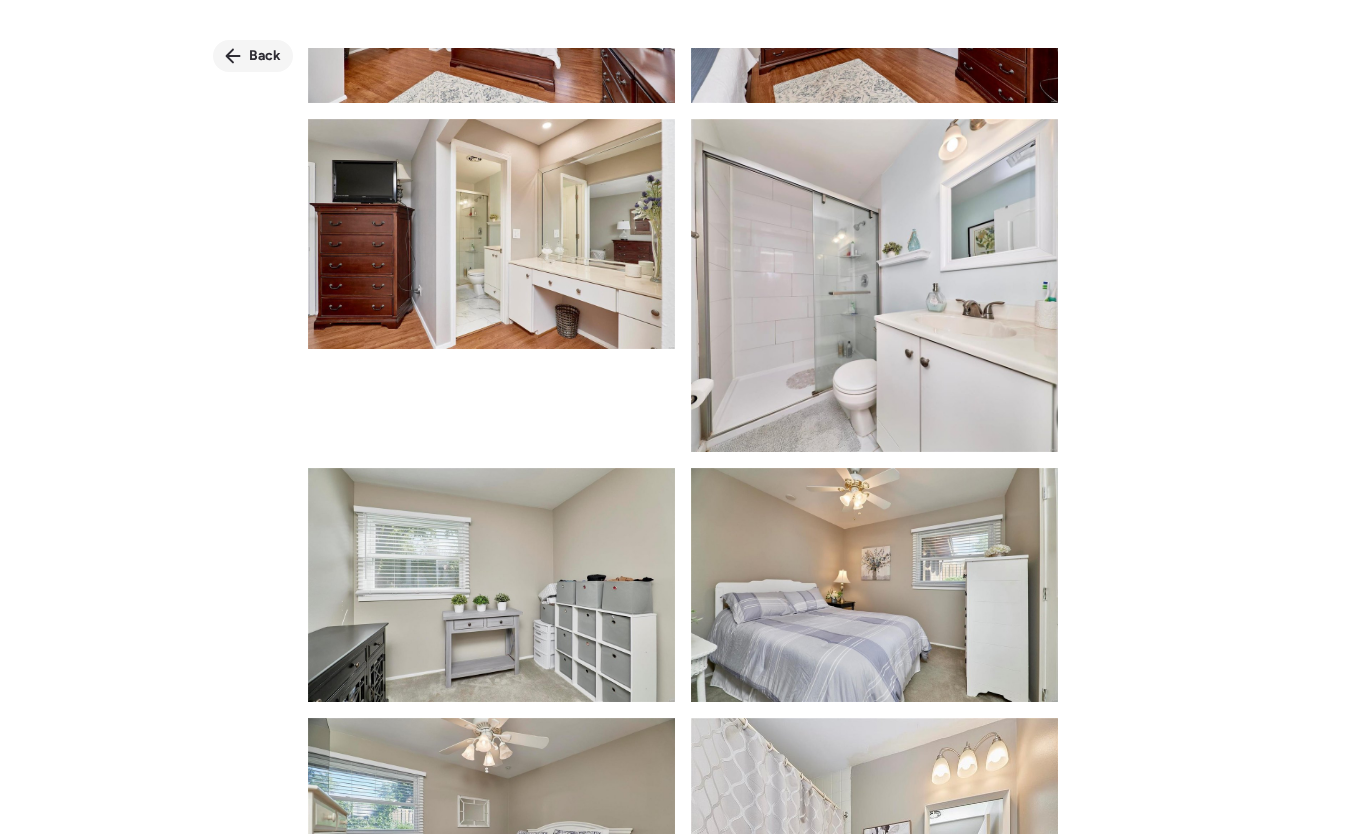 click on "Back" at bounding box center [265, 56] 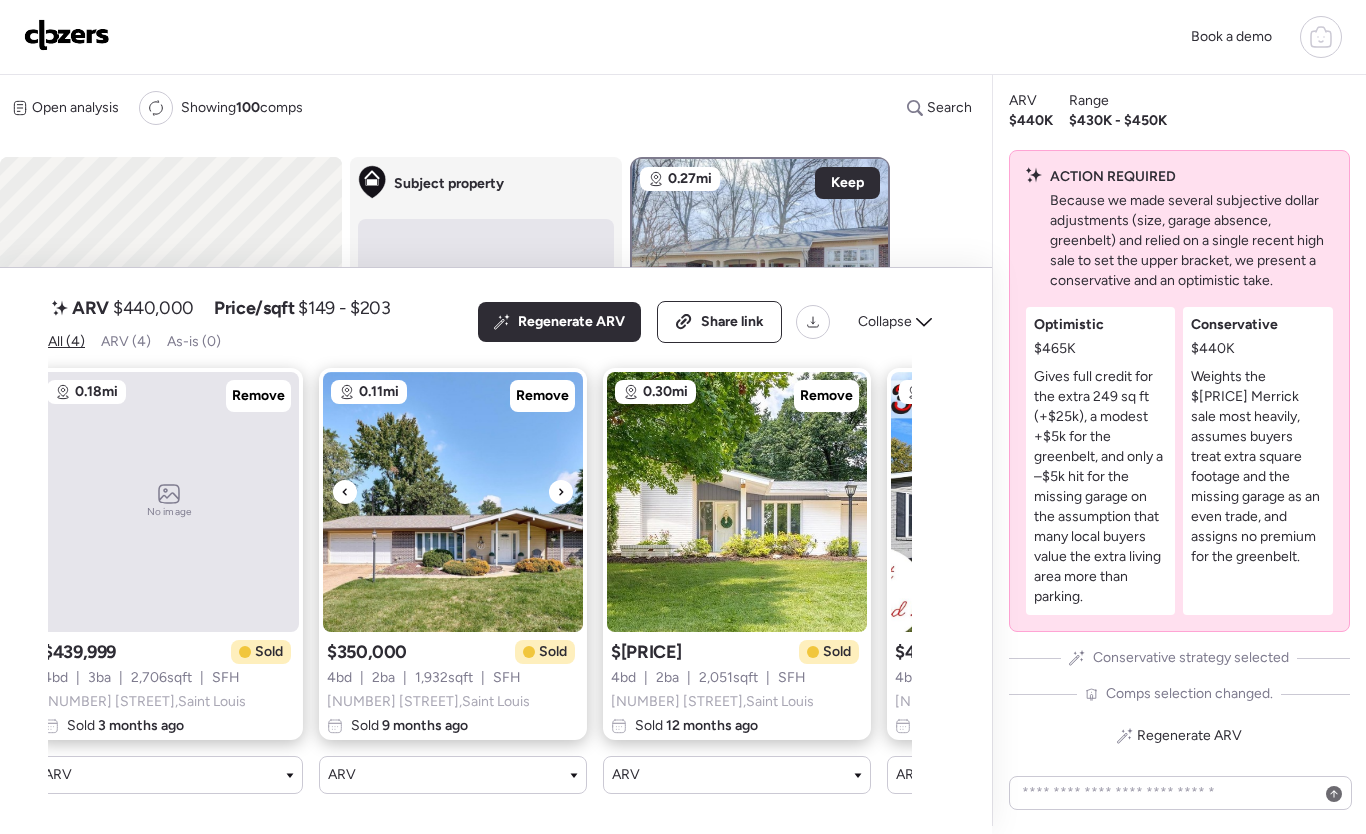 click at bounding box center [453, 502] 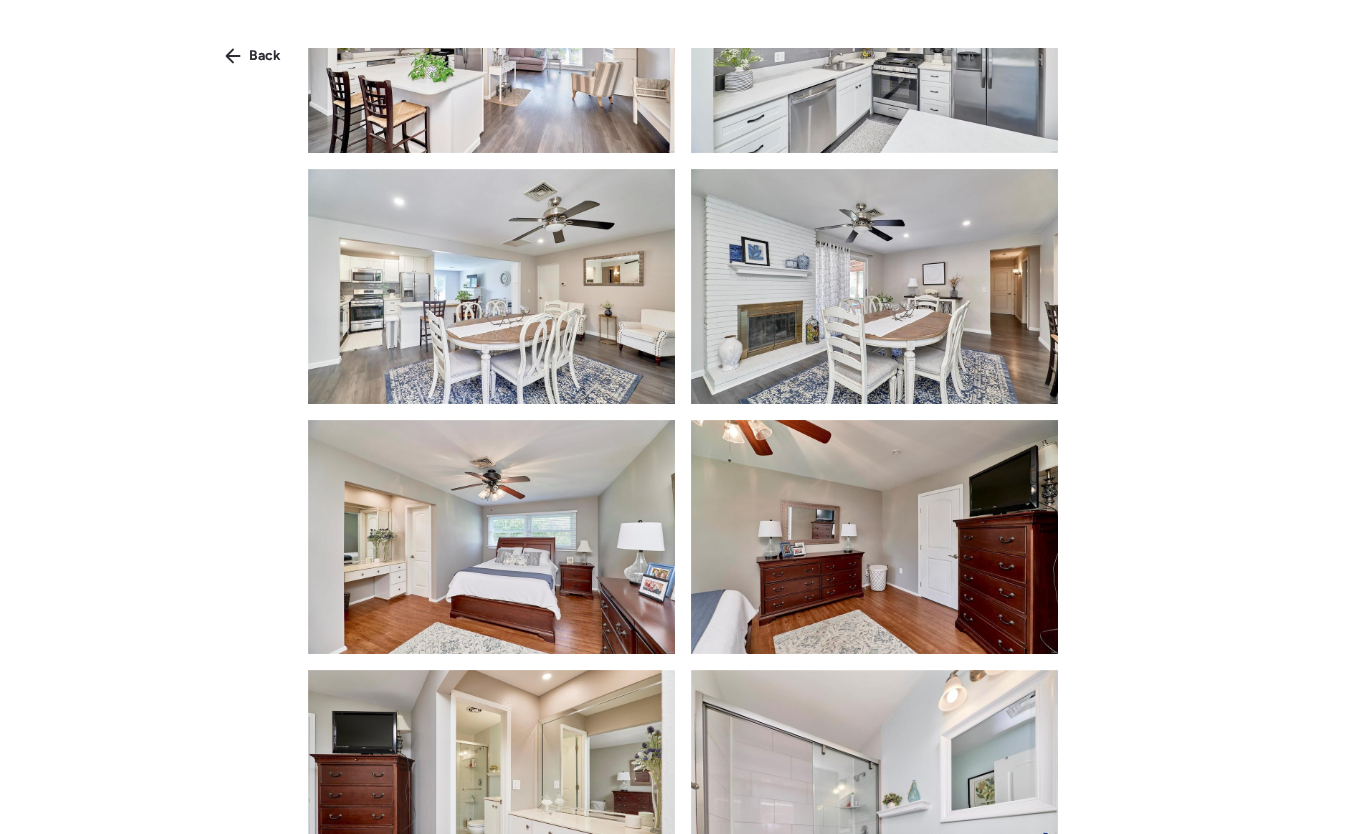 scroll, scrollTop: 1700, scrollLeft: 0, axis: vertical 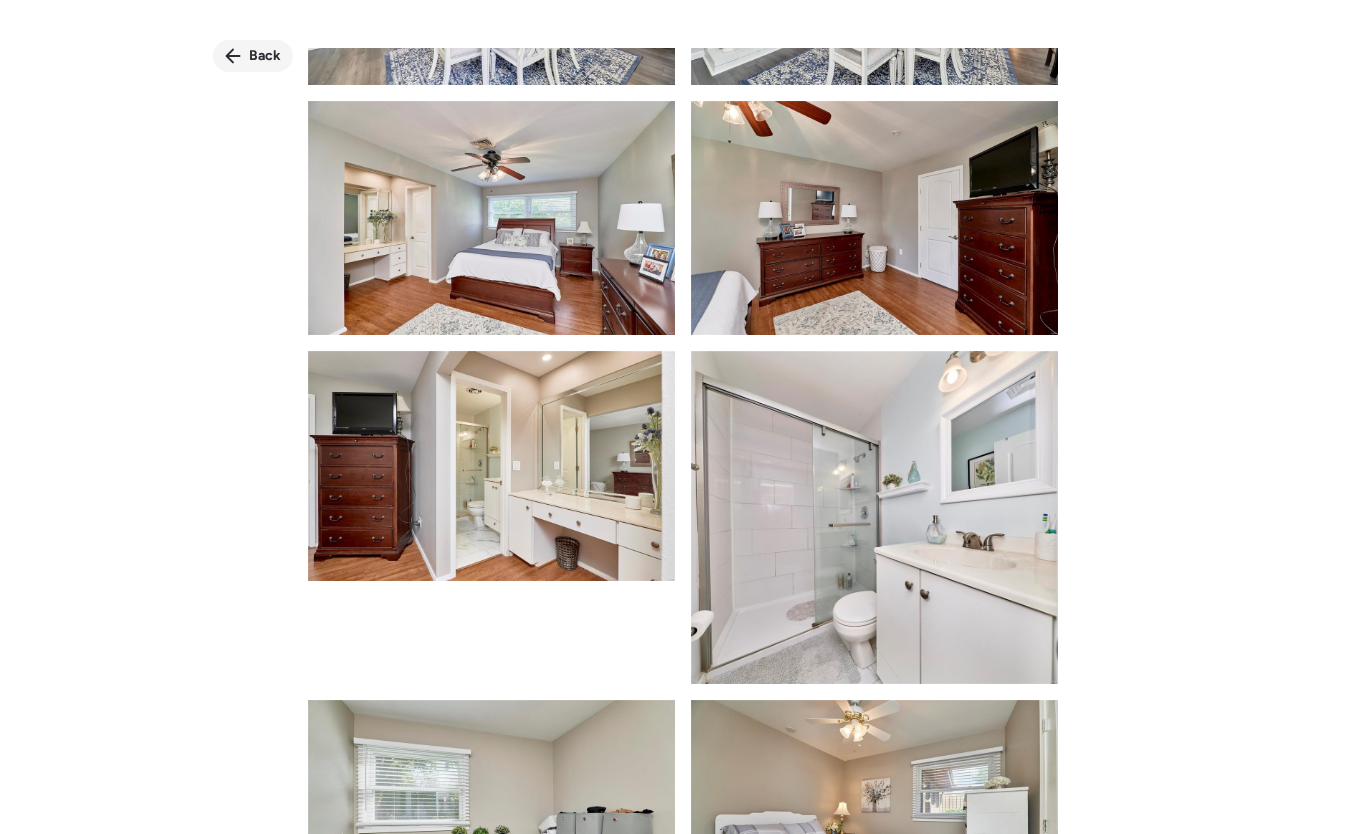 click on "Back" at bounding box center [265, 56] 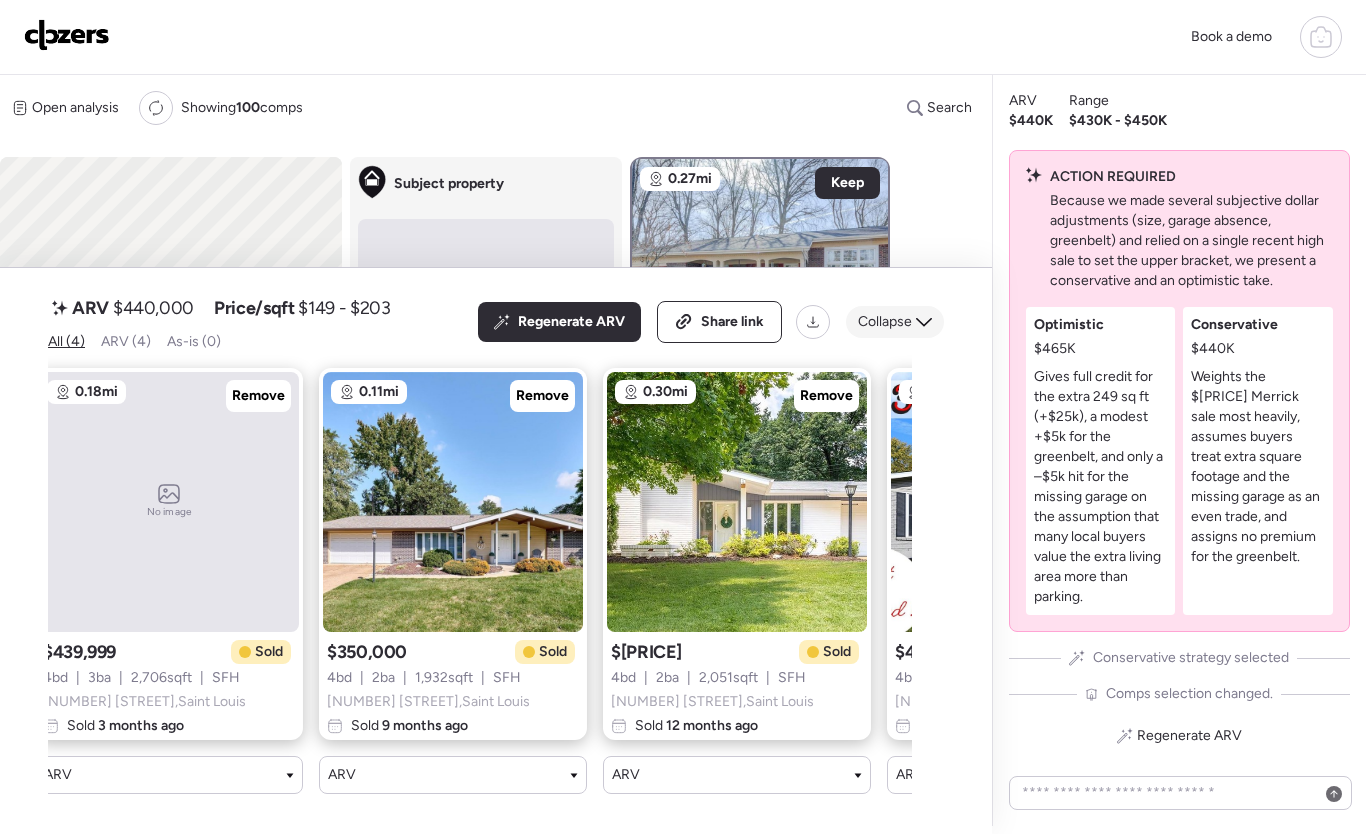 click on "Collapse" at bounding box center [885, 322] 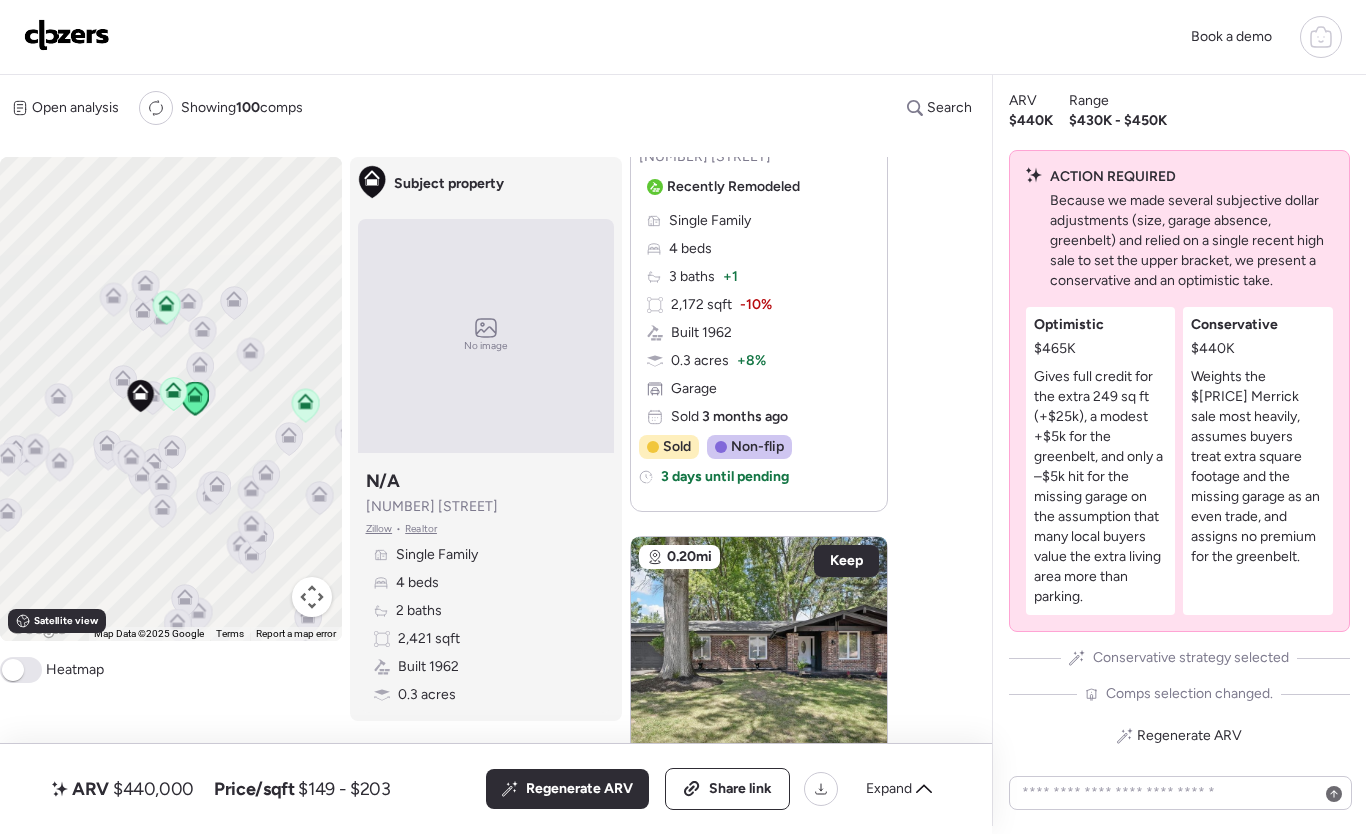 scroll, scrollTop: 1197, scrollLeft: 0, axis: vertical 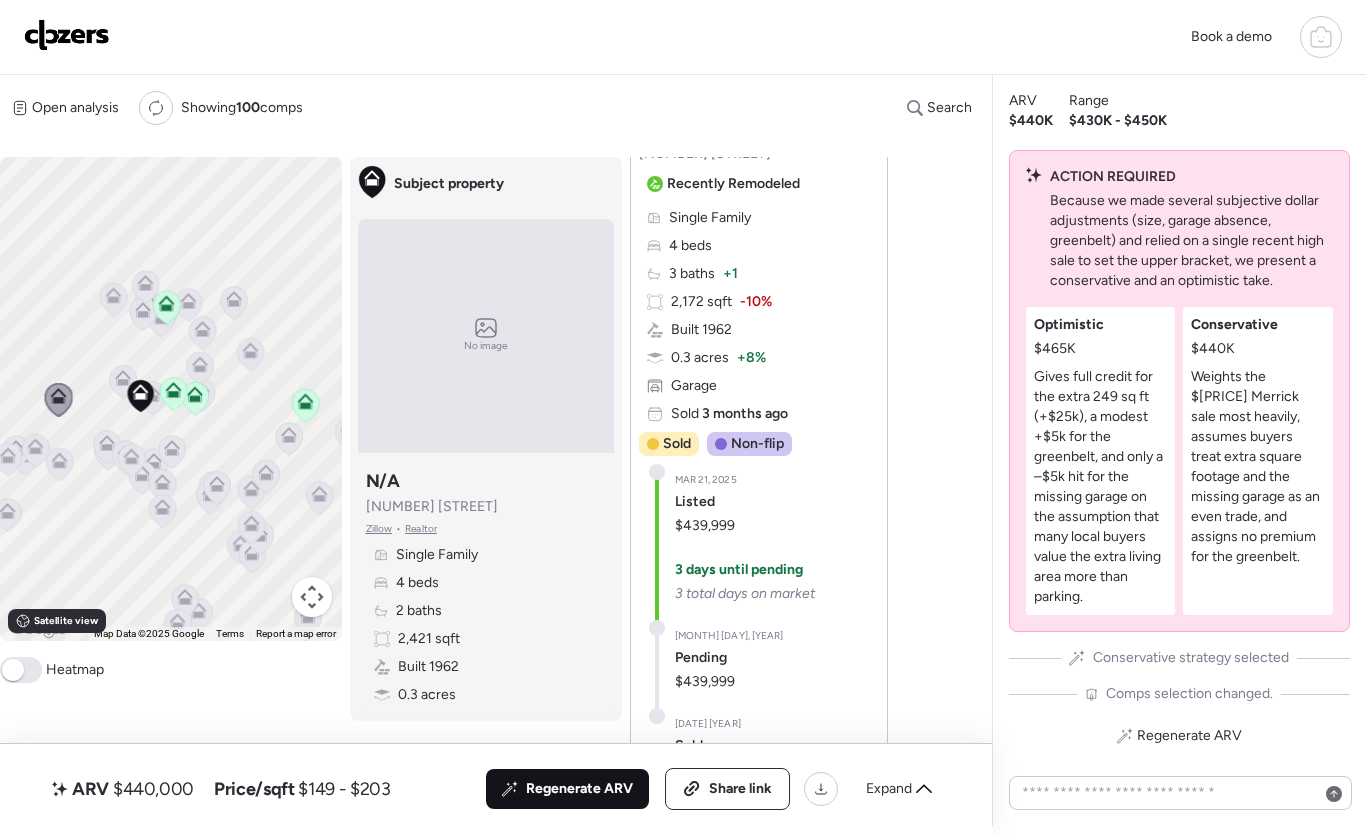 click on "Regenerate ARV" at bounding box center [579, 789] 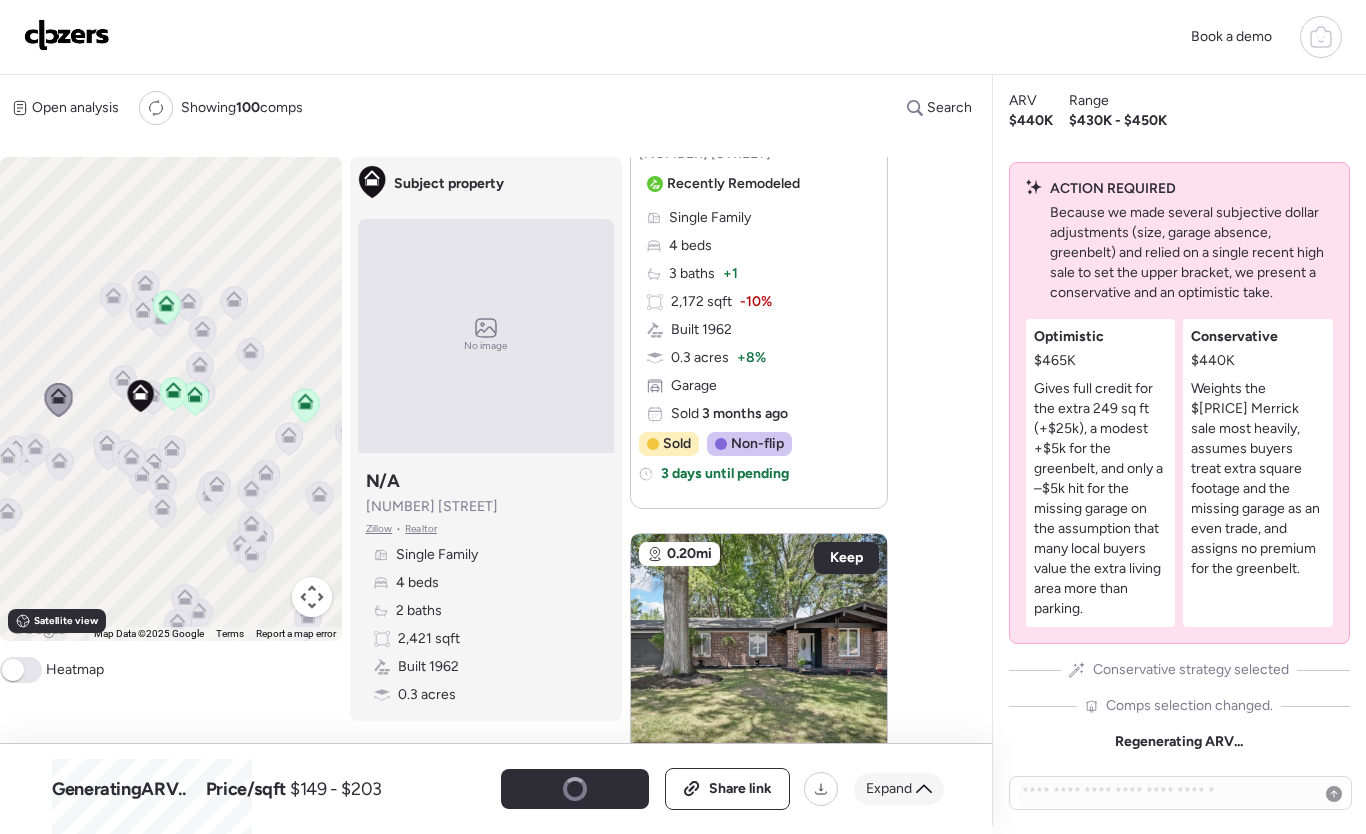 click 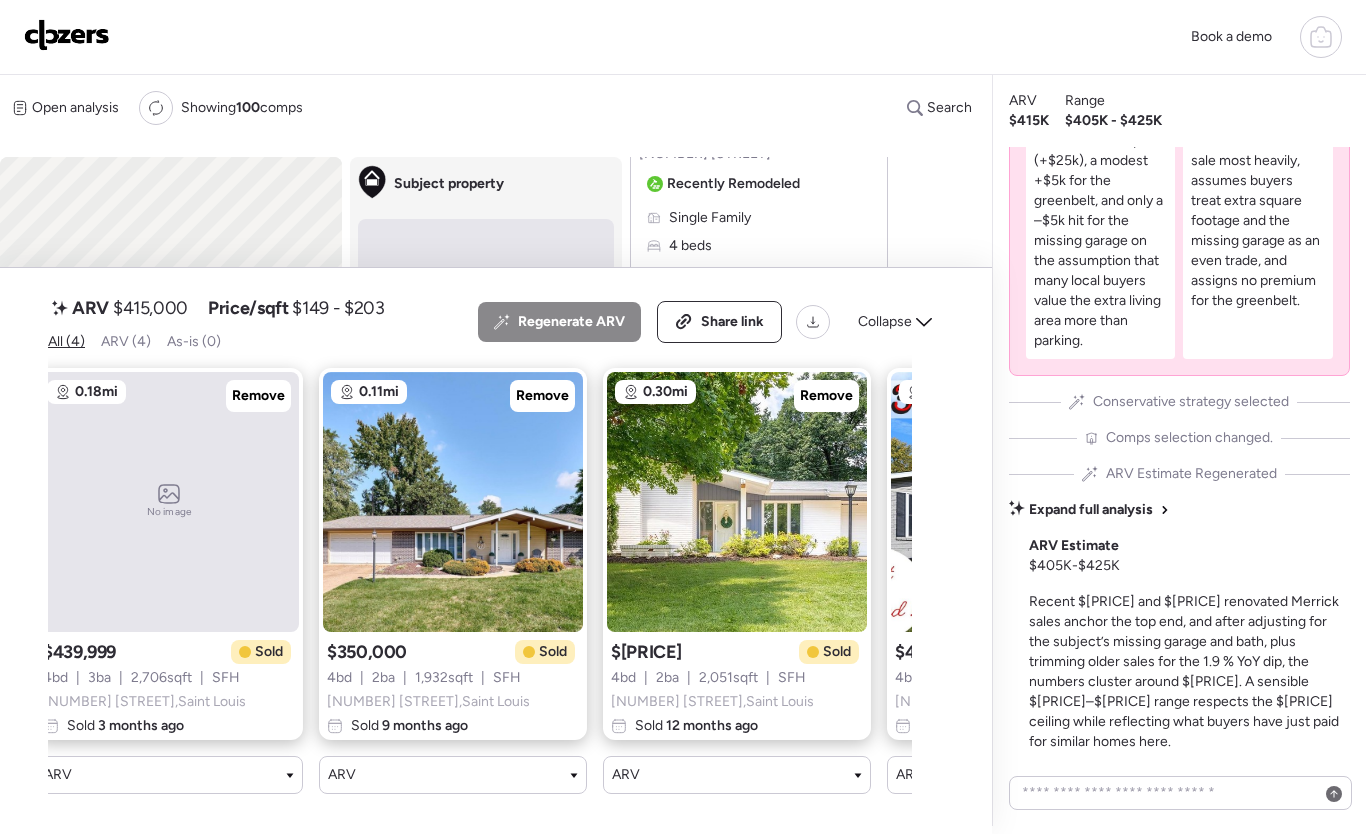 scroll, scrollTop: 0, scrollLeft: 0, axis: both 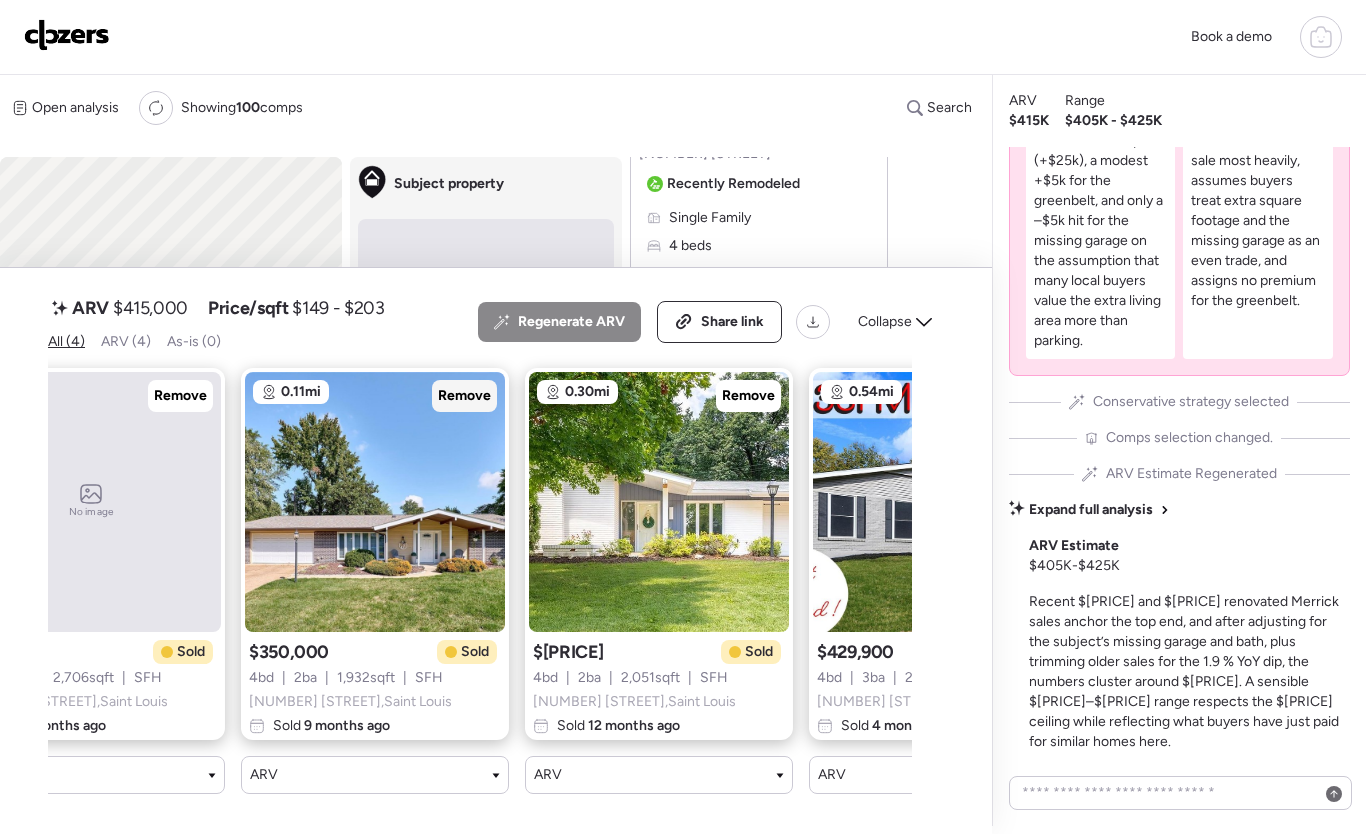 click on "Remove" at bounding box center (464, 396) 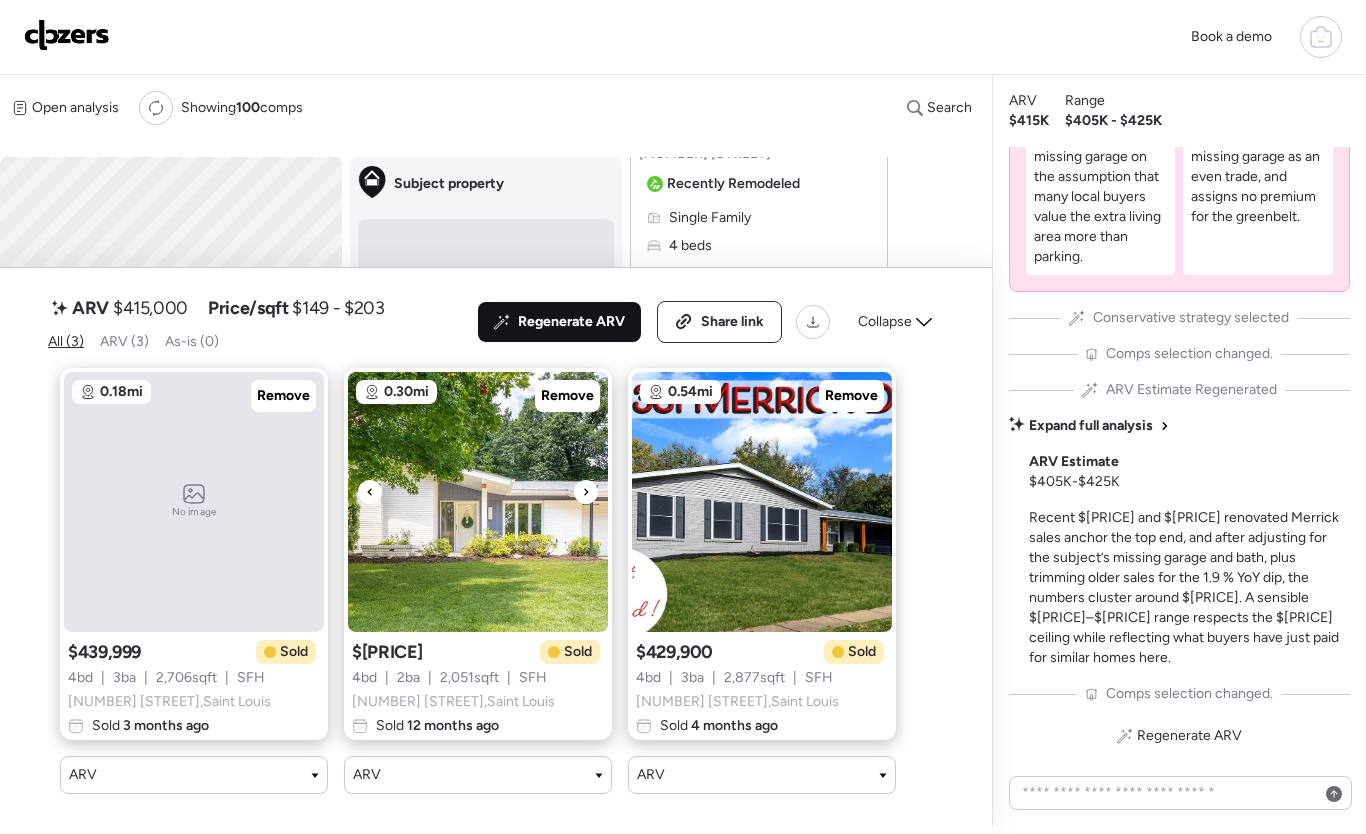 scroll, scrollTop: 0, scrollLeft: 4, axis: horizontal 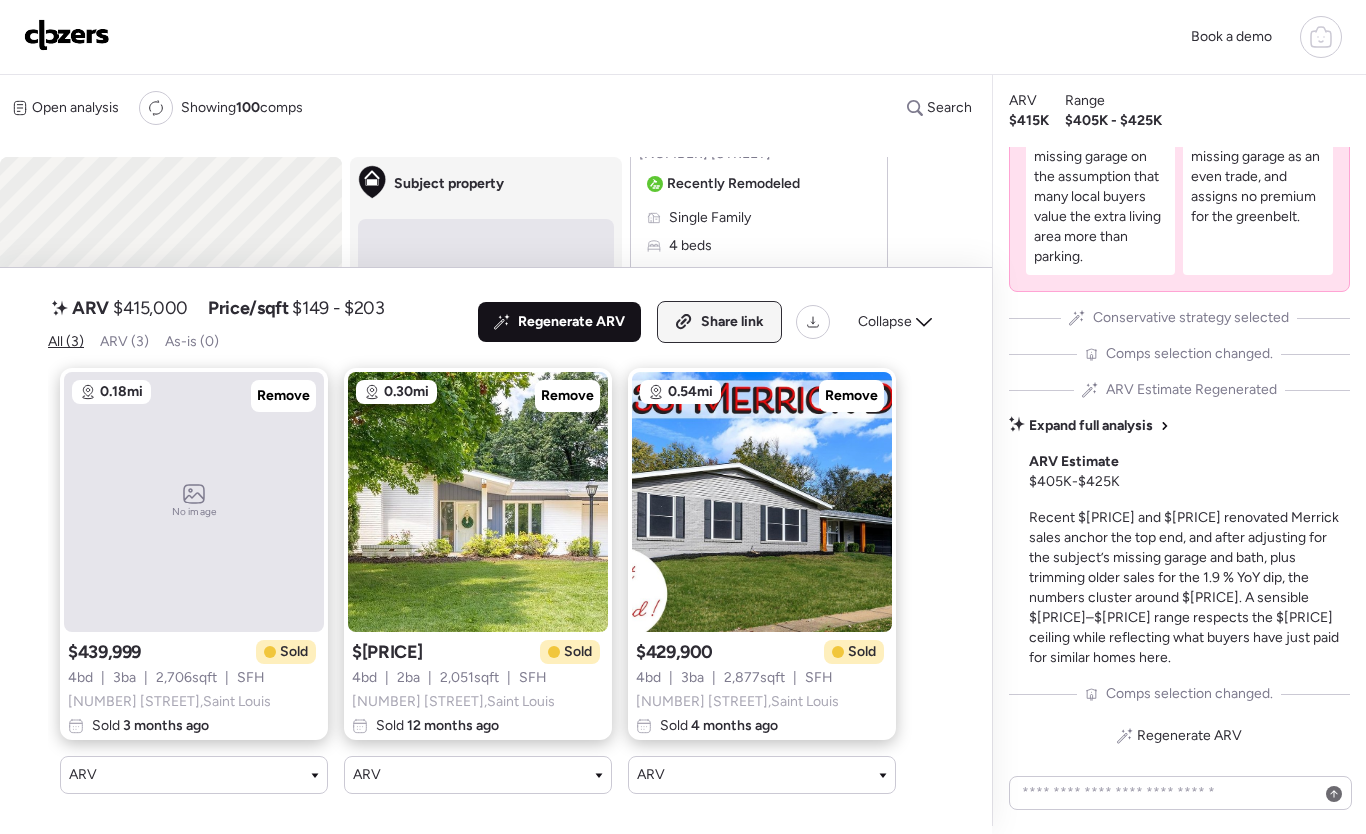 click on "Share link" at bounding box center [732, 322] 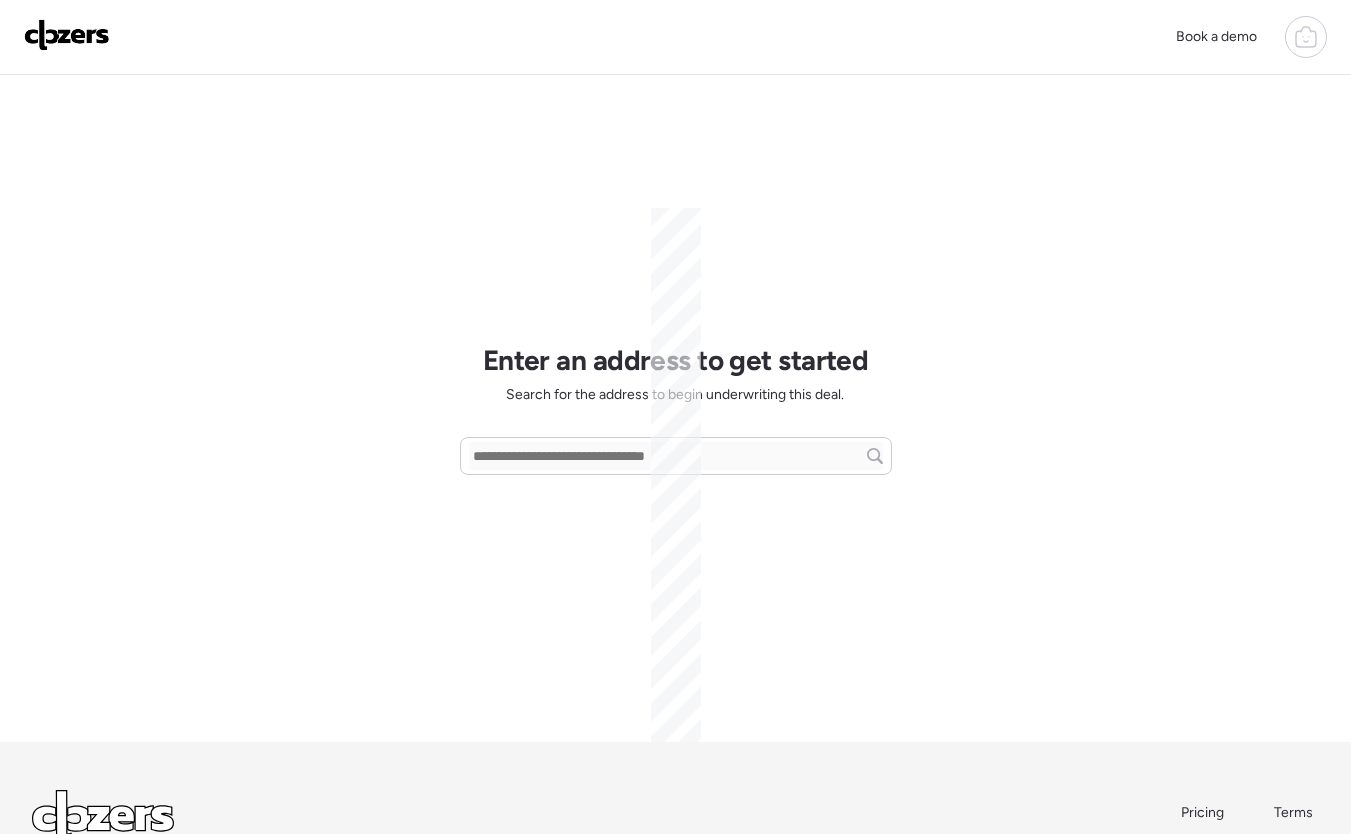 scroll, scrollTop: 0, scrollLeft: 0, axis: both 